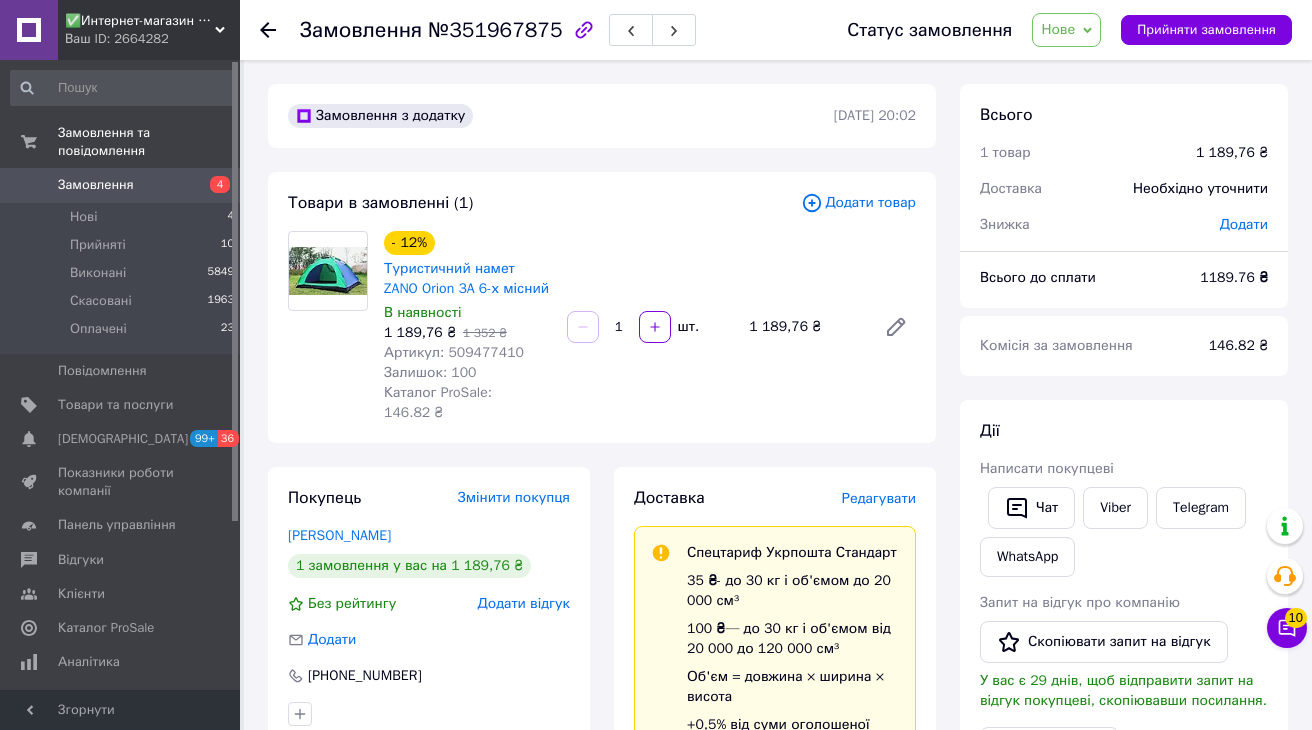 scroll, scrollTop: 0, scrollLeft: 0, axis: both 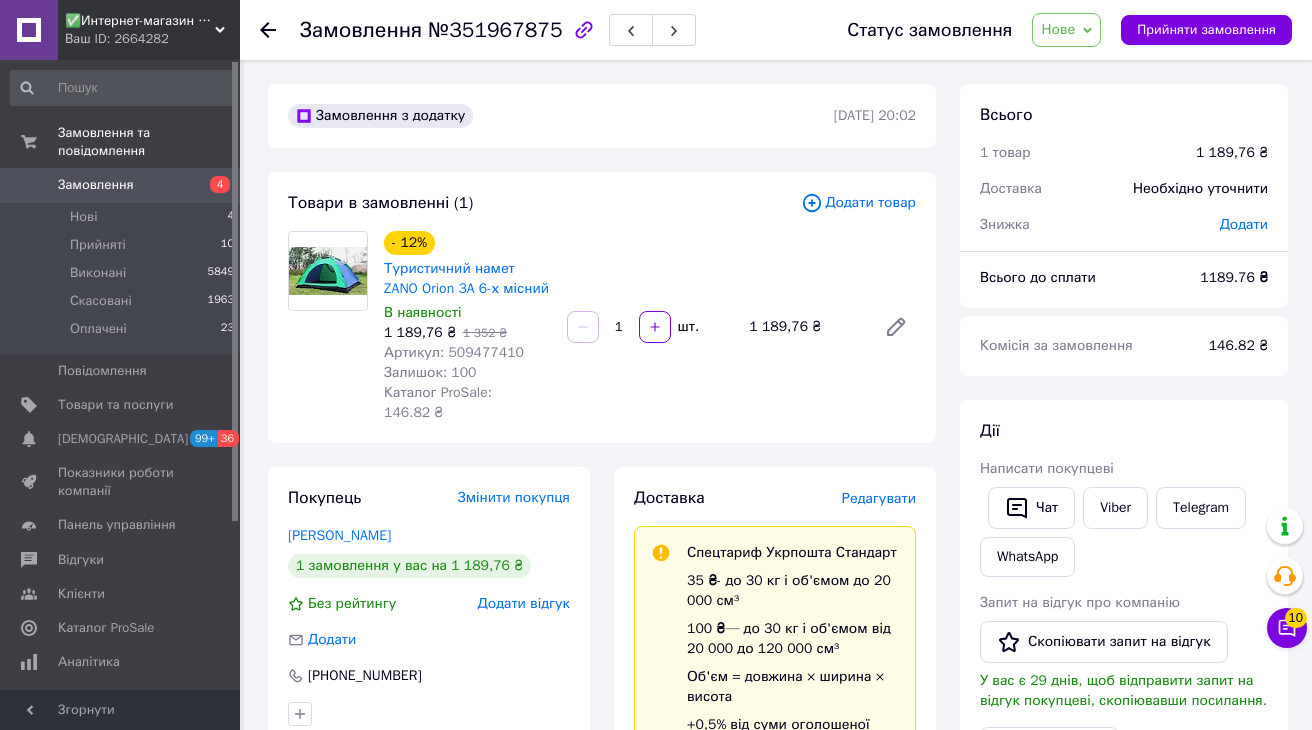 click on "4" at bounding box center (220, 184) 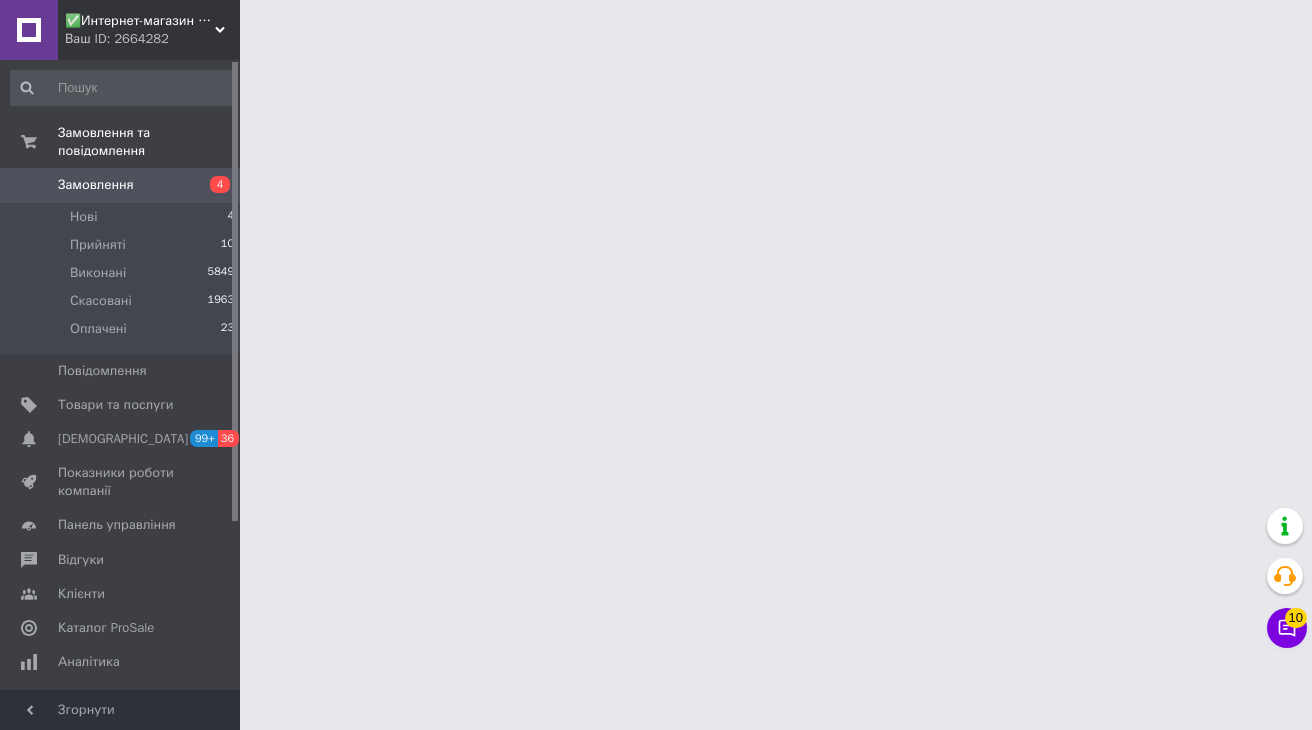drag, startPoint x: 211, startPoint y: 184, endPoint x: 614, endPoint y: 216, distance: 404.26846 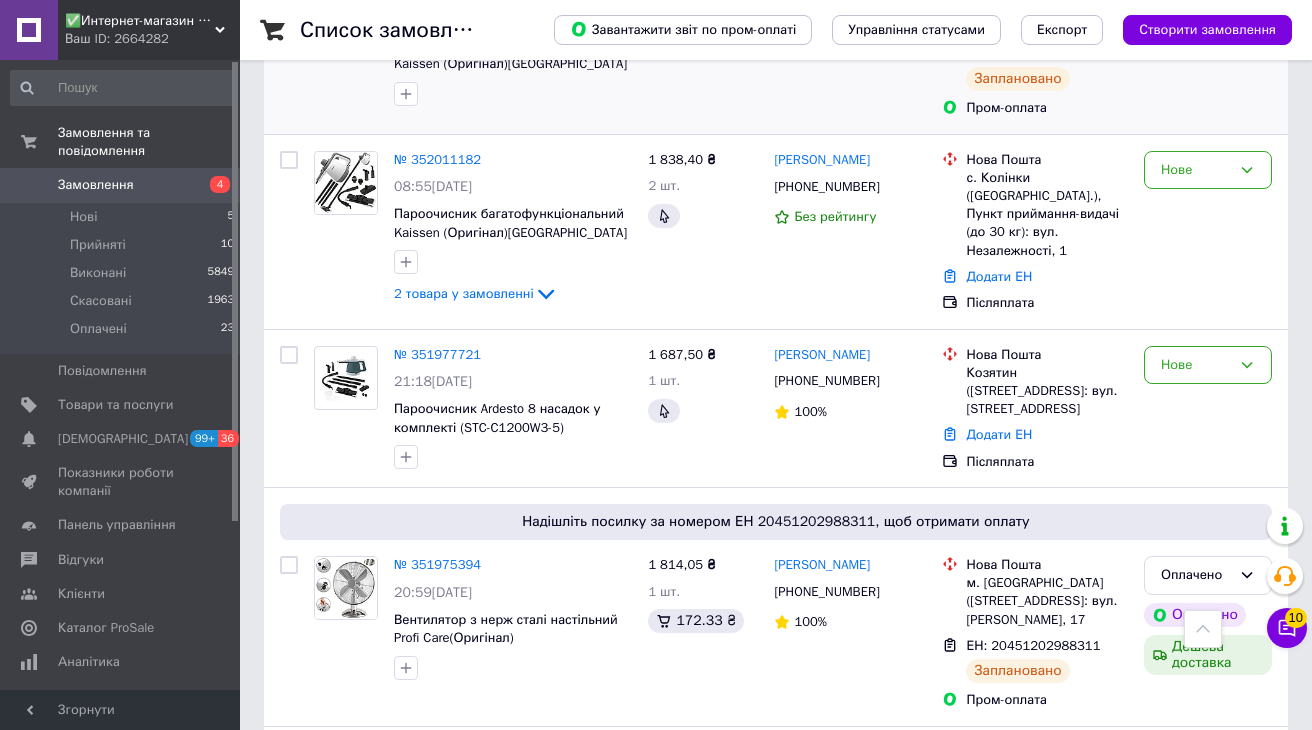scroll, scrollTop: 477, scrollLeft: 0, axis: vertical 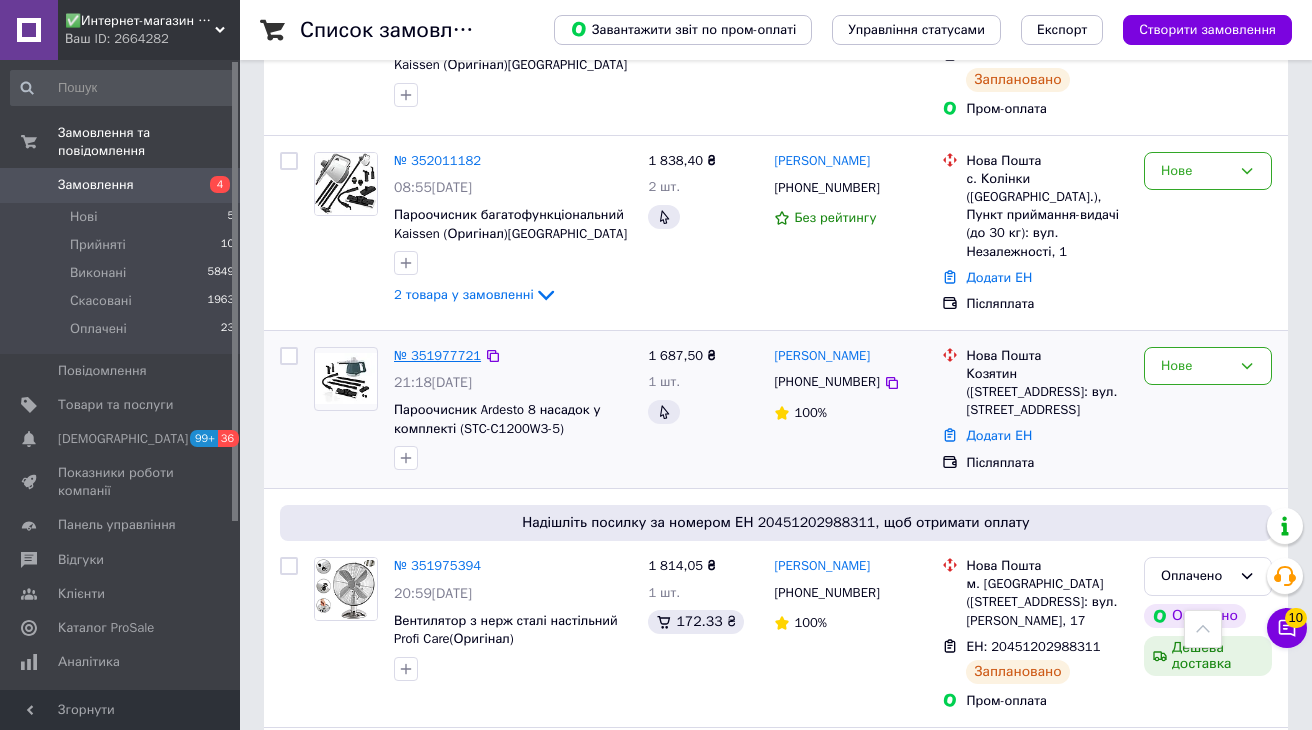 click on "№ 351977721" at bounding box center [437, 355] 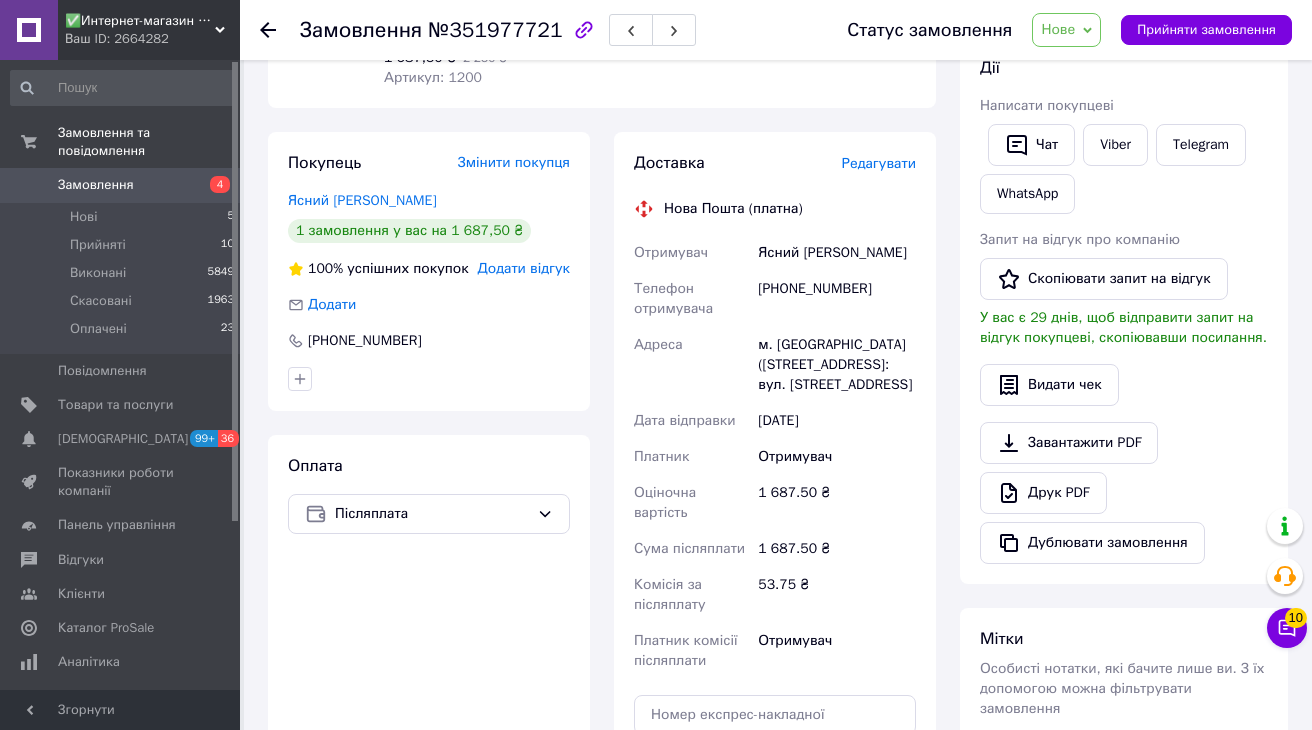 scroll, scrollTop: 308, scrollLeft: 0, axis: vertical 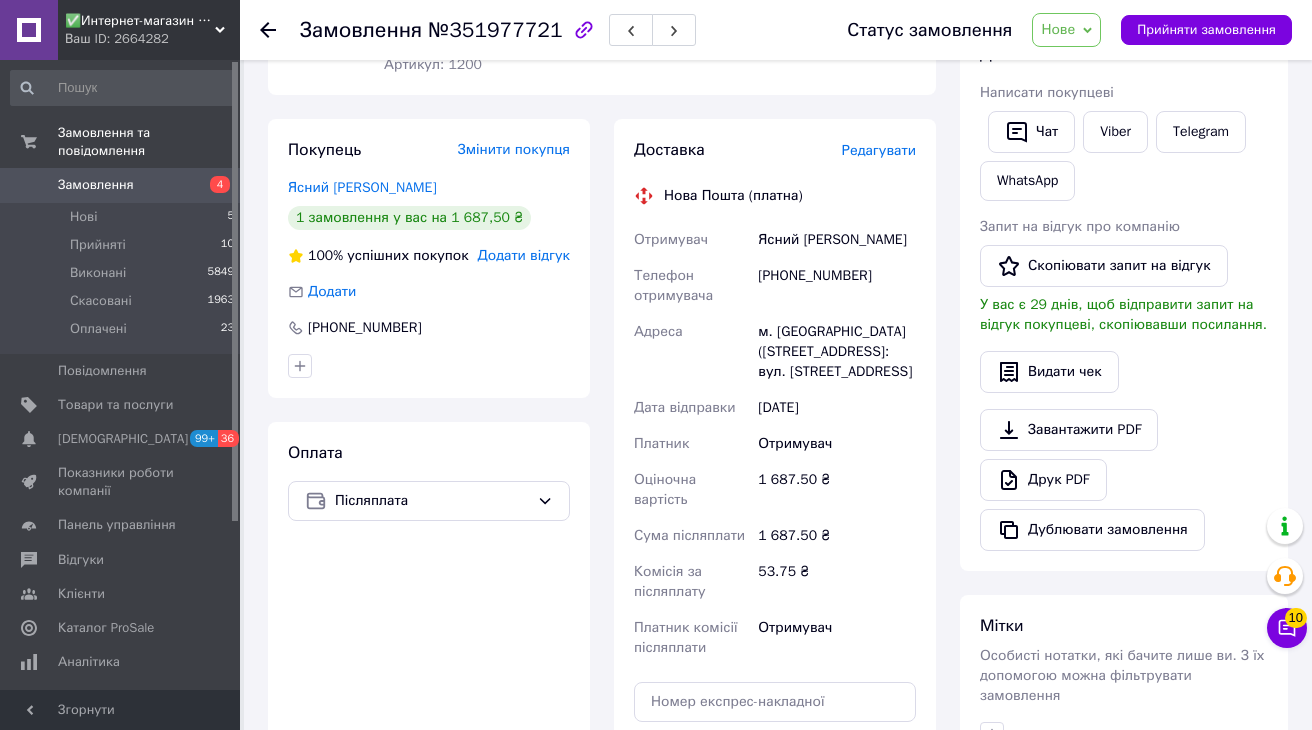 click on "Редагувати" at bounding box center (879, 150) 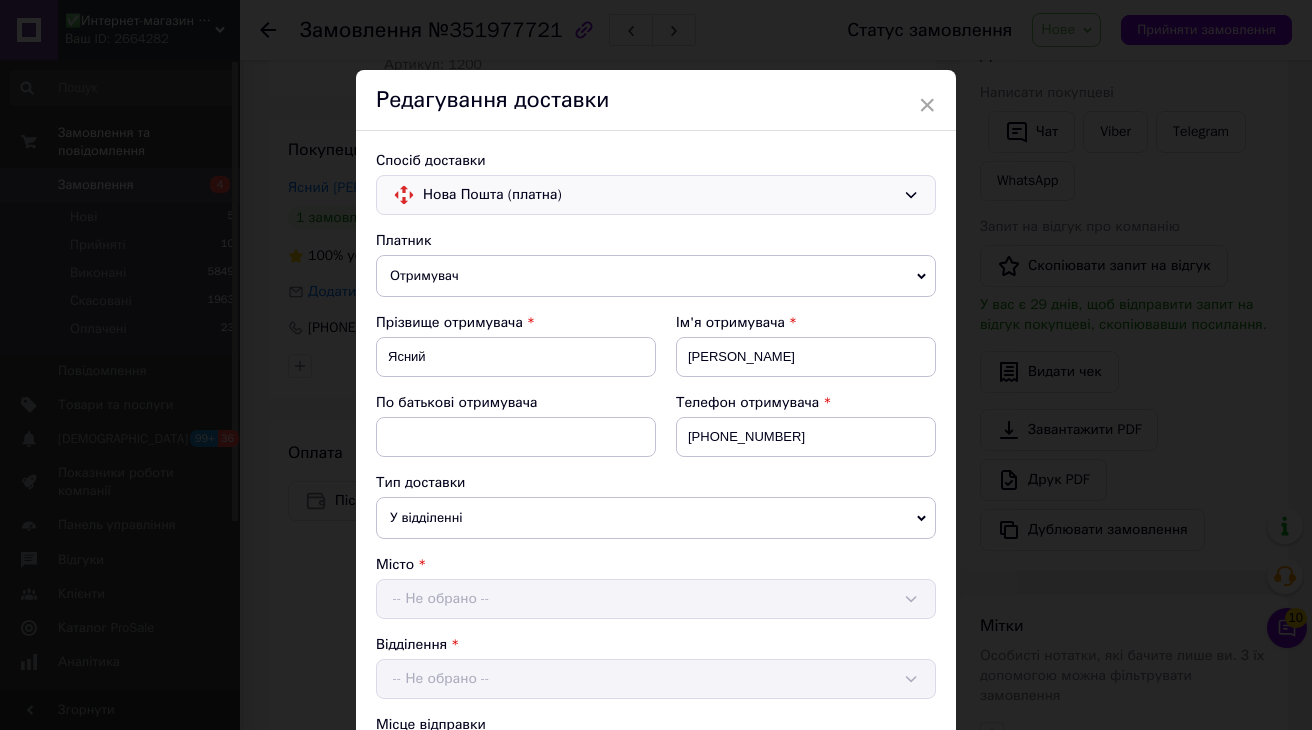 click on "Нова Пошта (платна)" at bounding box center [659, 195] 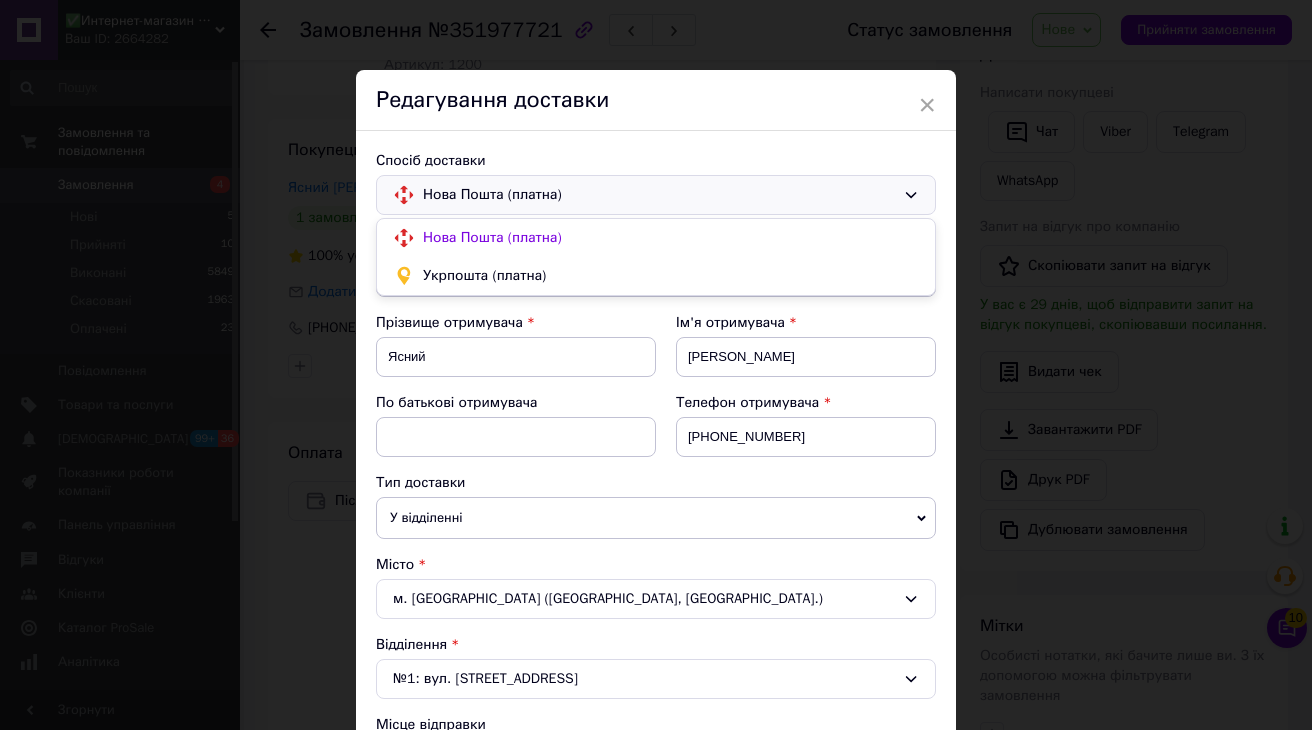 scroll, scrollTop: 133, scrollLeft: 0, axis: vertical 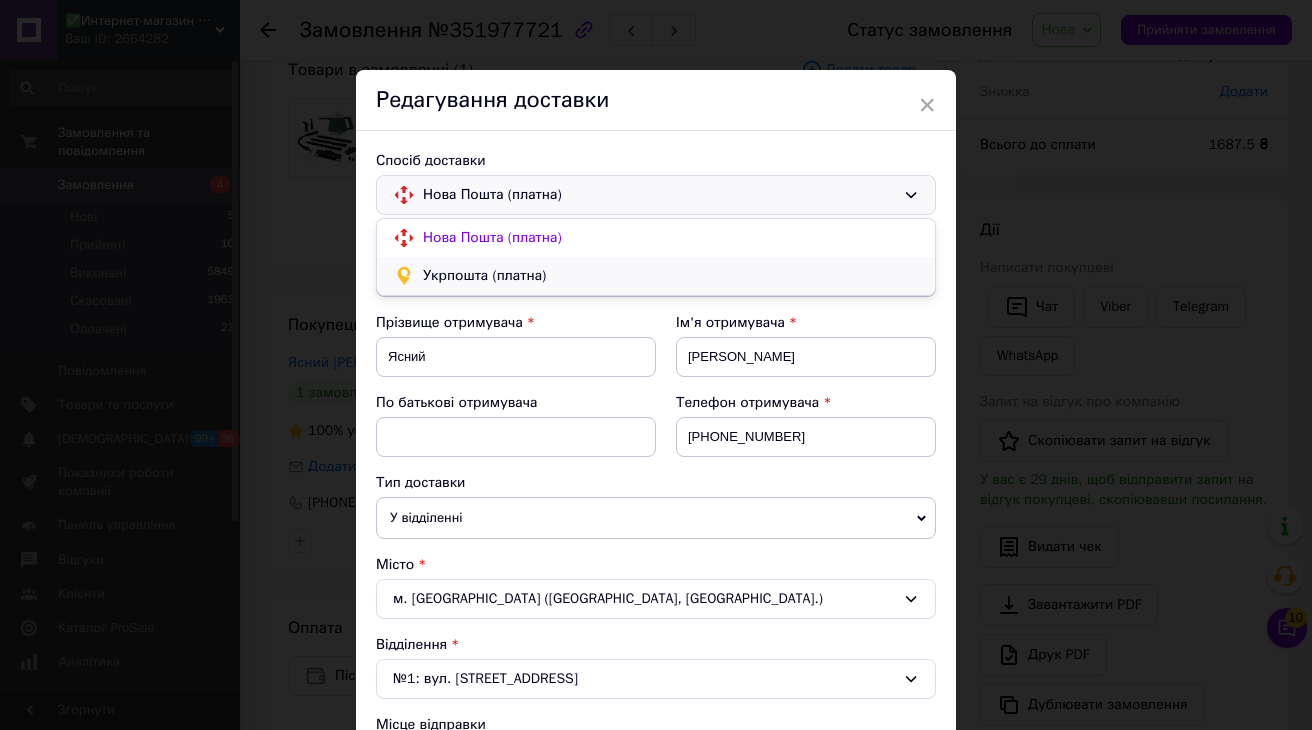 click on "Укрпошта (платна)" at bounding box center [671, 276] 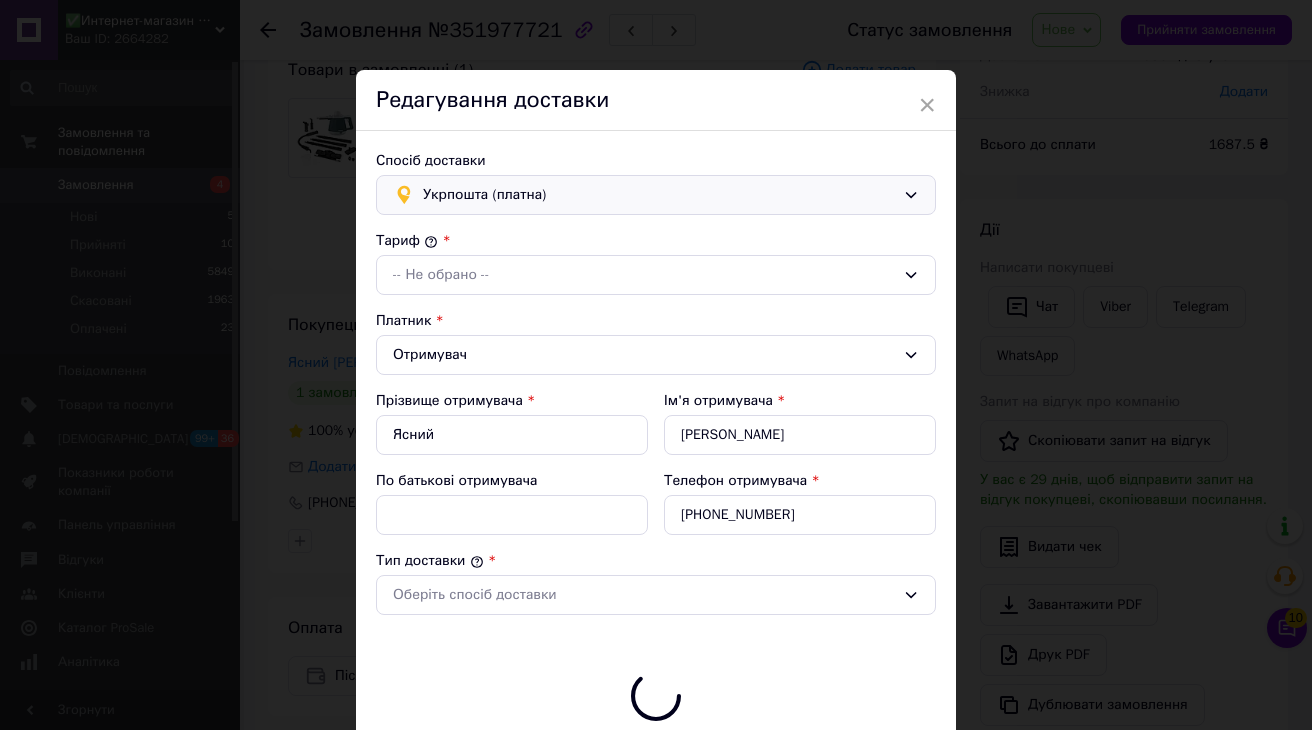 type on "1687.5" 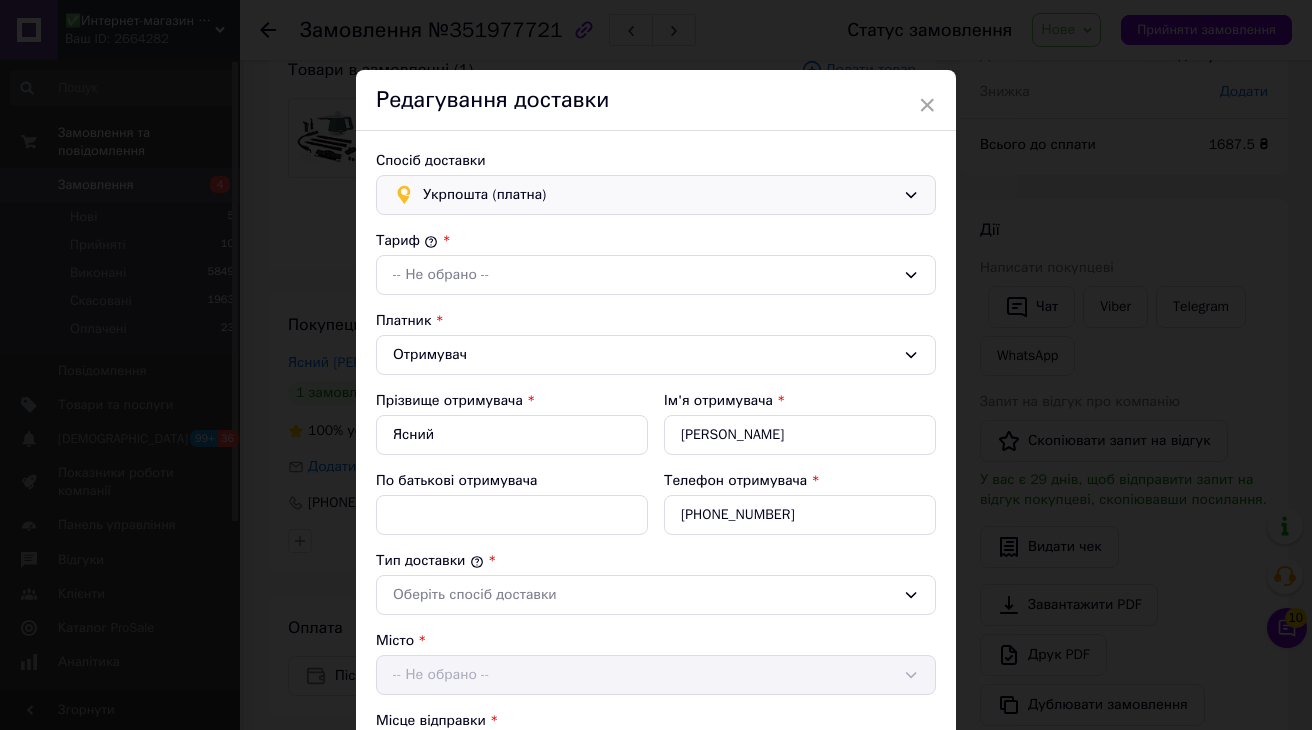 scroll, scrollTop: 71, scrollLeft: 0, axis: vertical 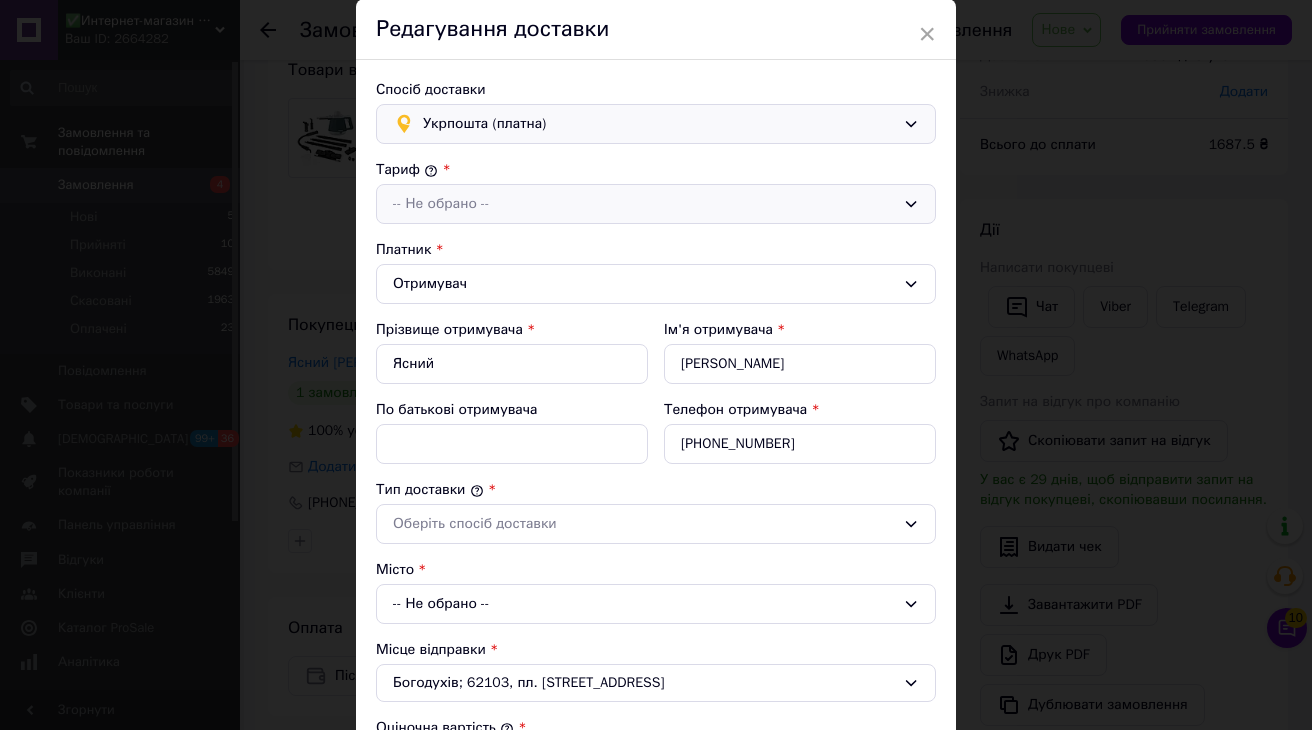 click on "-- Не обрано --" at bounding box center [644, 204] 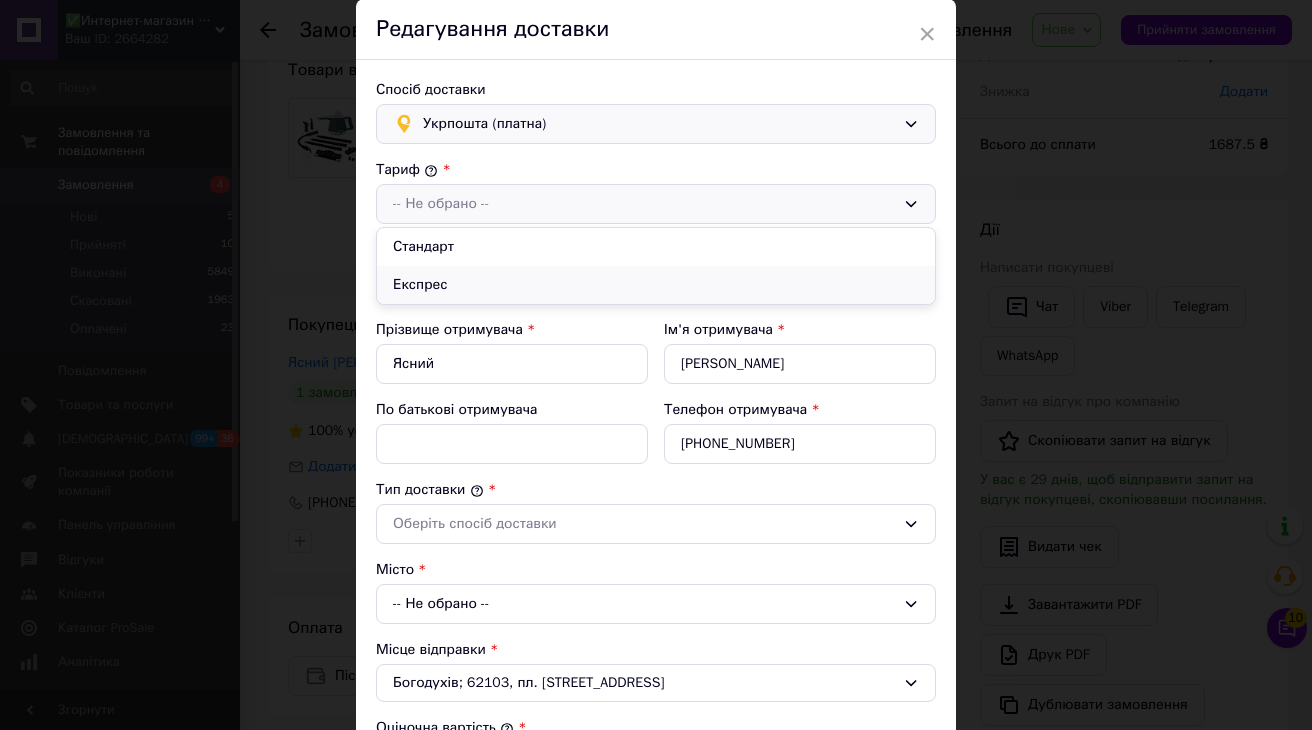 click on "Експрес" at bounding box center [656, 285] 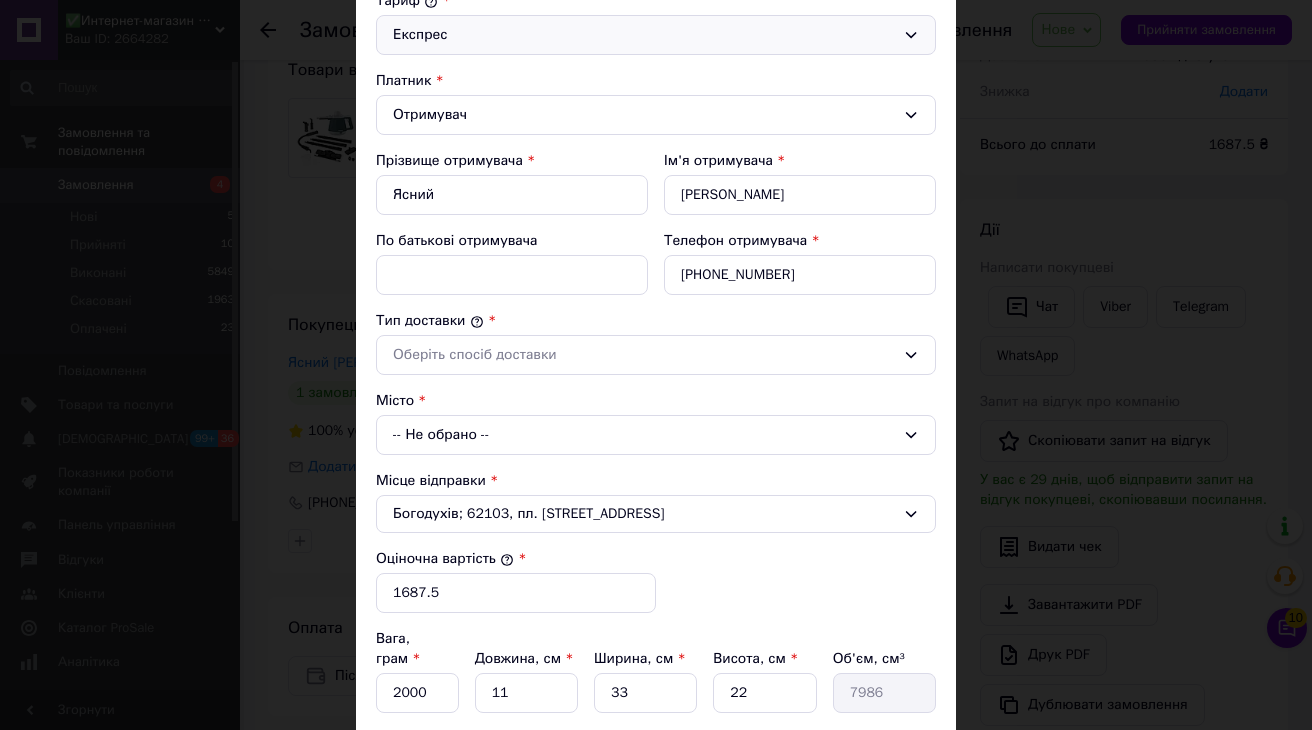 scroll, scrollTop: 254, scrollLeft: 0, axis: vertical 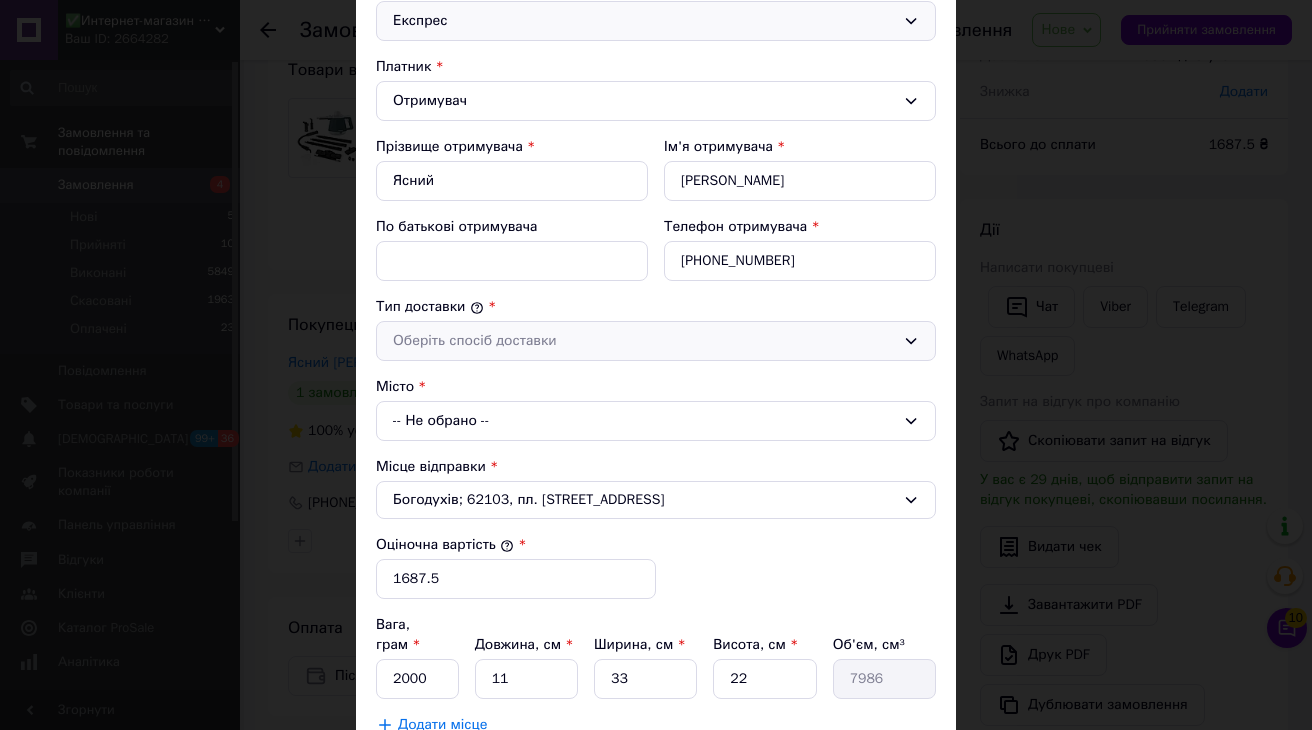 click on "Оберіть спосіб доставки" at bounding box center [644, 341] 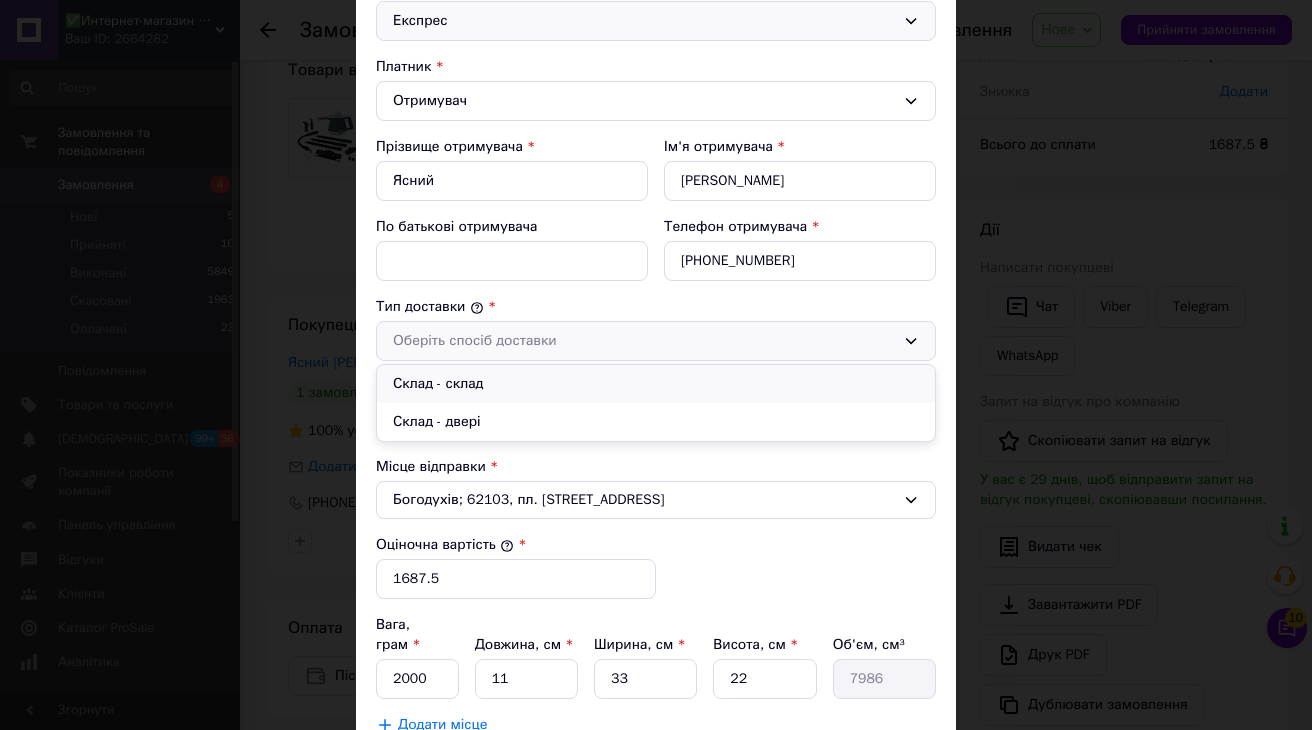 click on "Склад - склад" at bounding box center [656, 384] 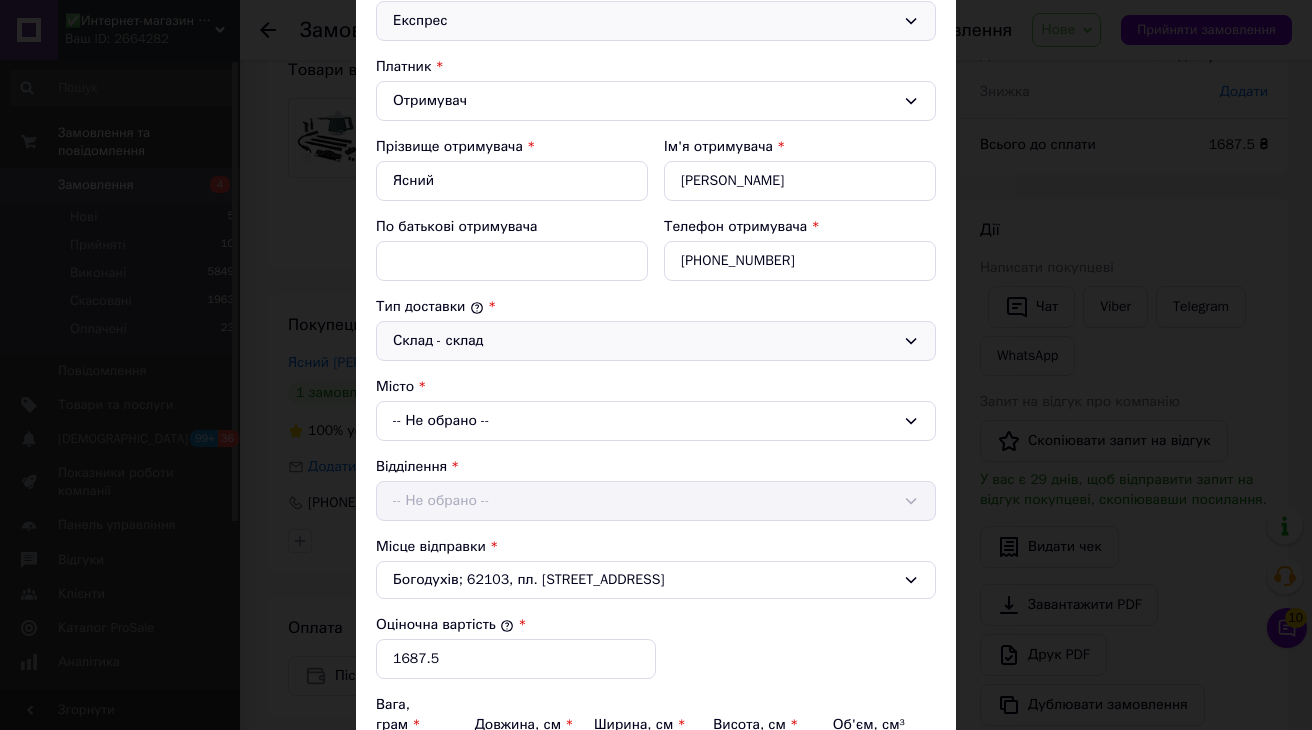 click on "-- Не обрано --" at bounding box center [656, 421] 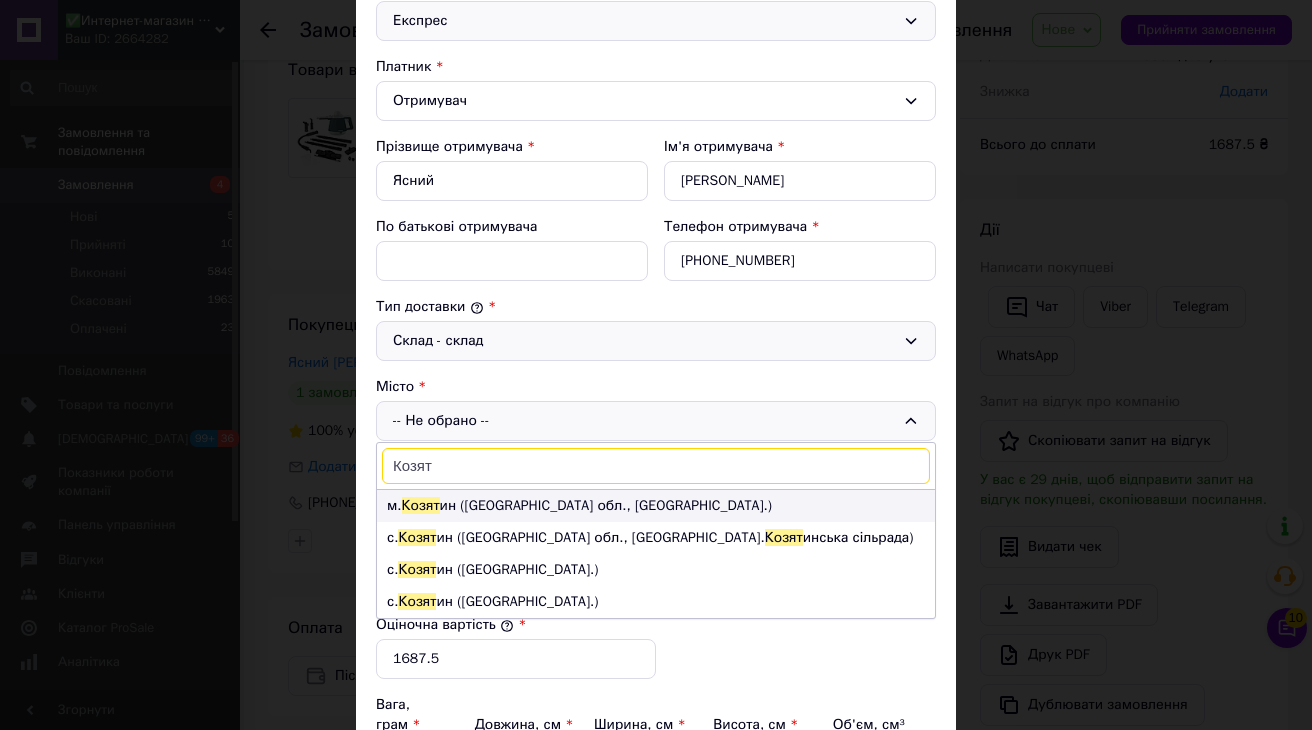 type on "Козят" 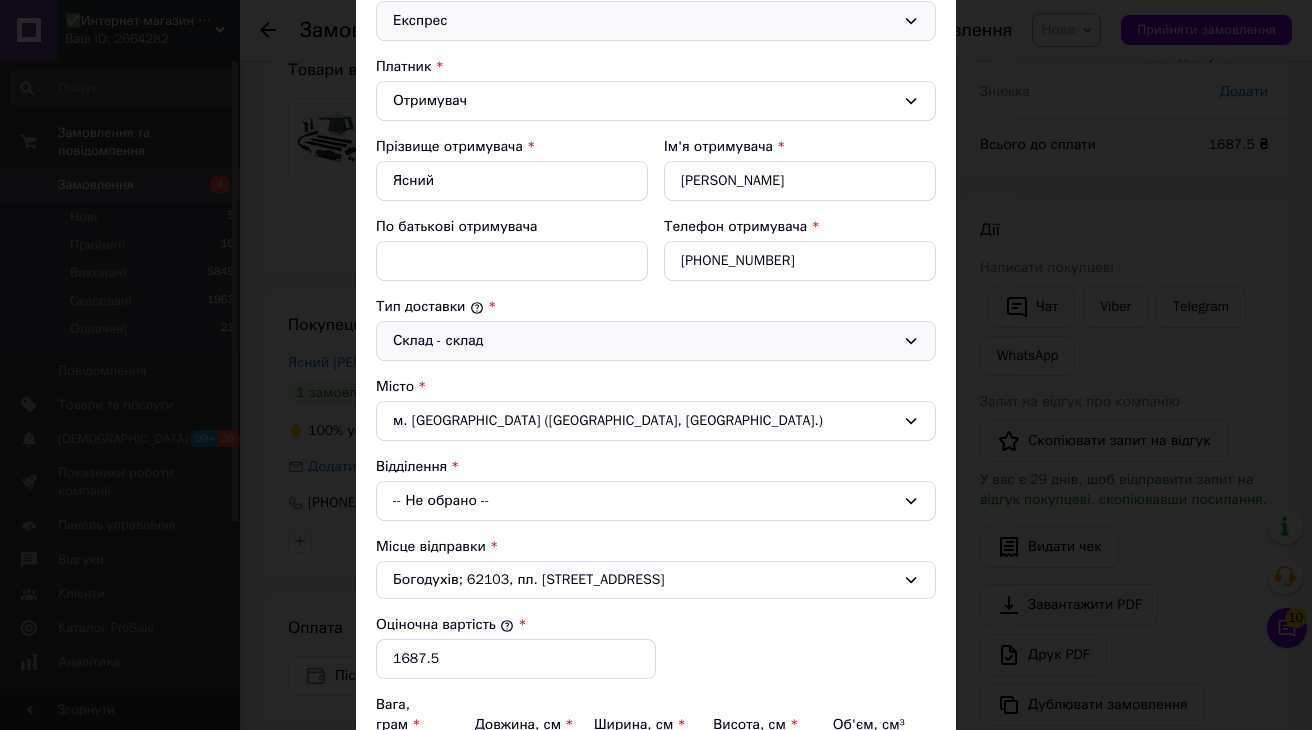 click on "-- Не обрано --" at bounding box center (656, 501) 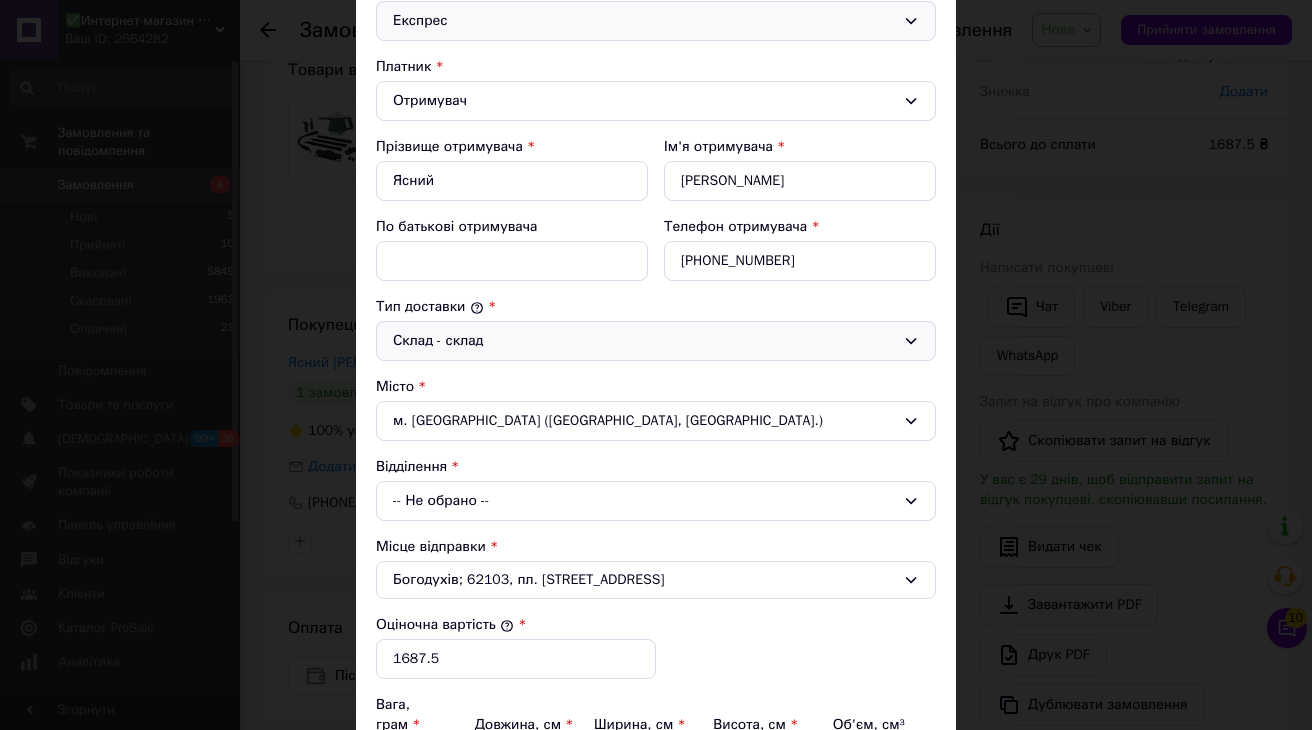 click on "-- Не обрано --" at bounding box center [656, 501] 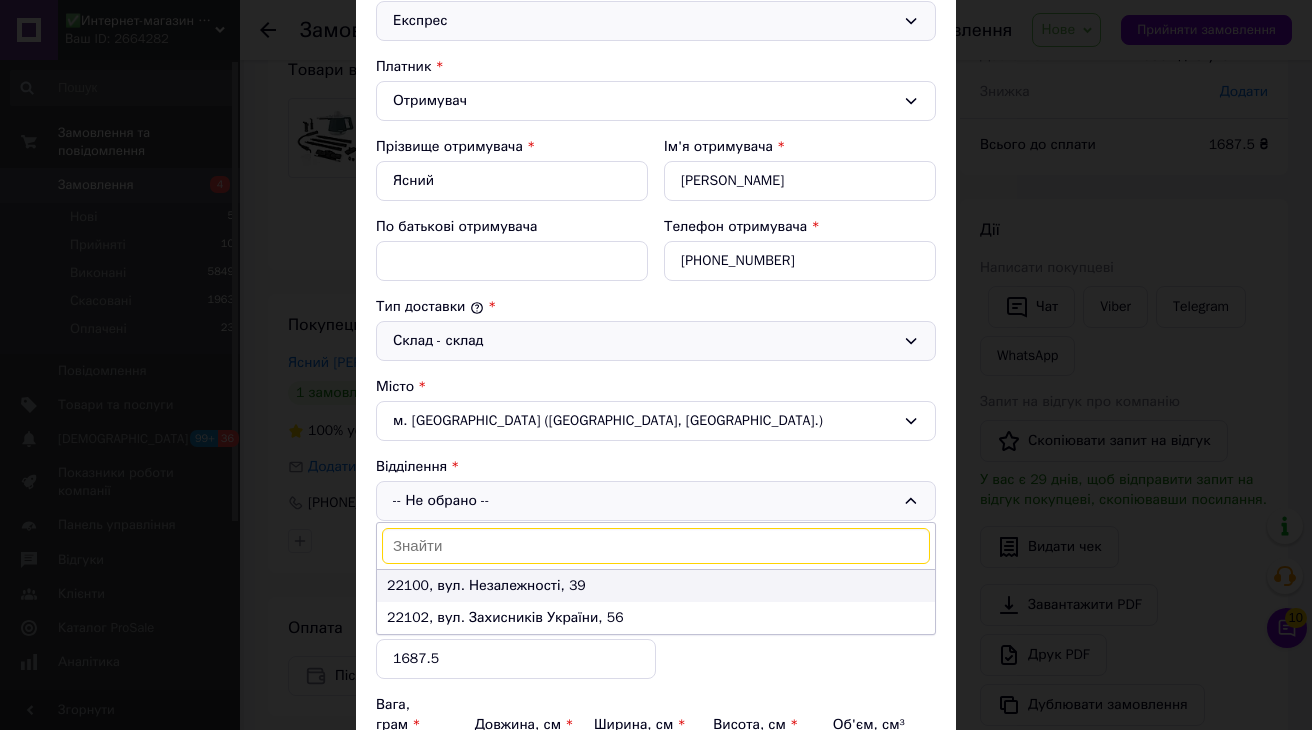 click on "22100, вул. Незалежності, 39" at bounding box center (656, 586) 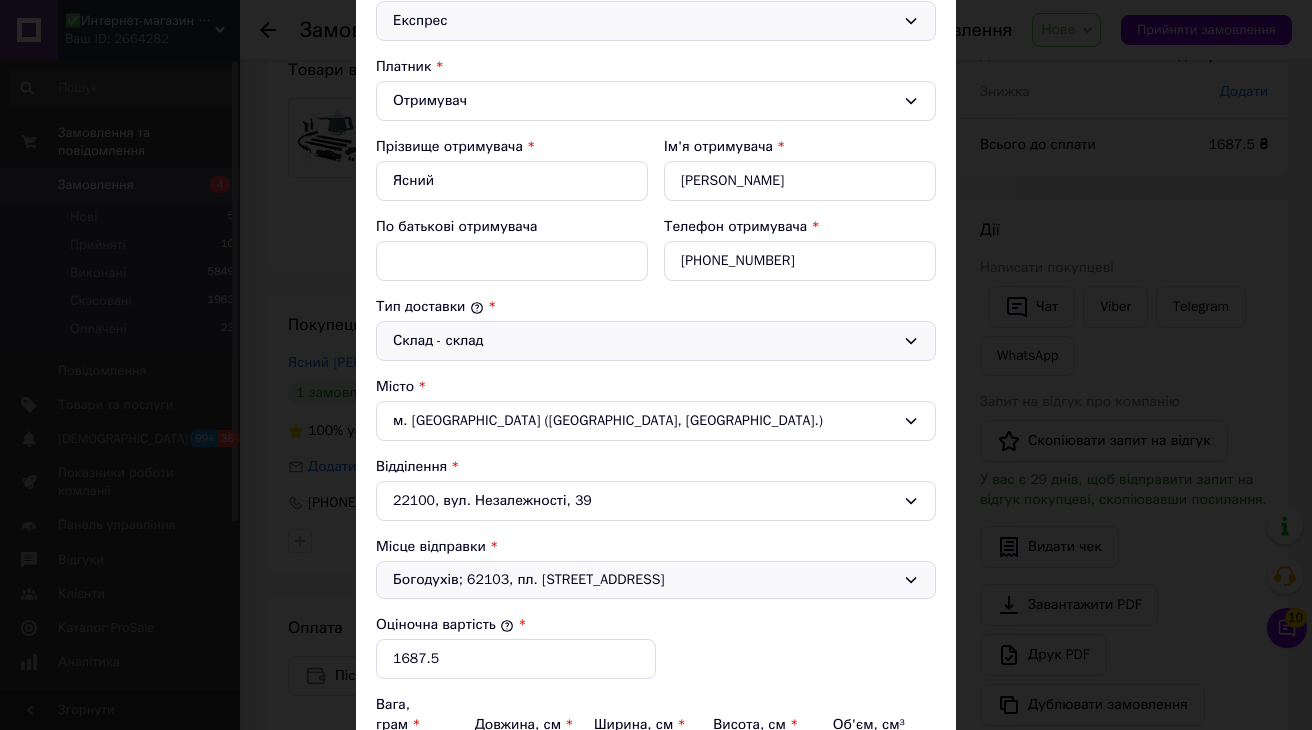 click on "Богодухів; 62103, пл. [STREET_ADDRESS]" at bounding box center [644, 580] 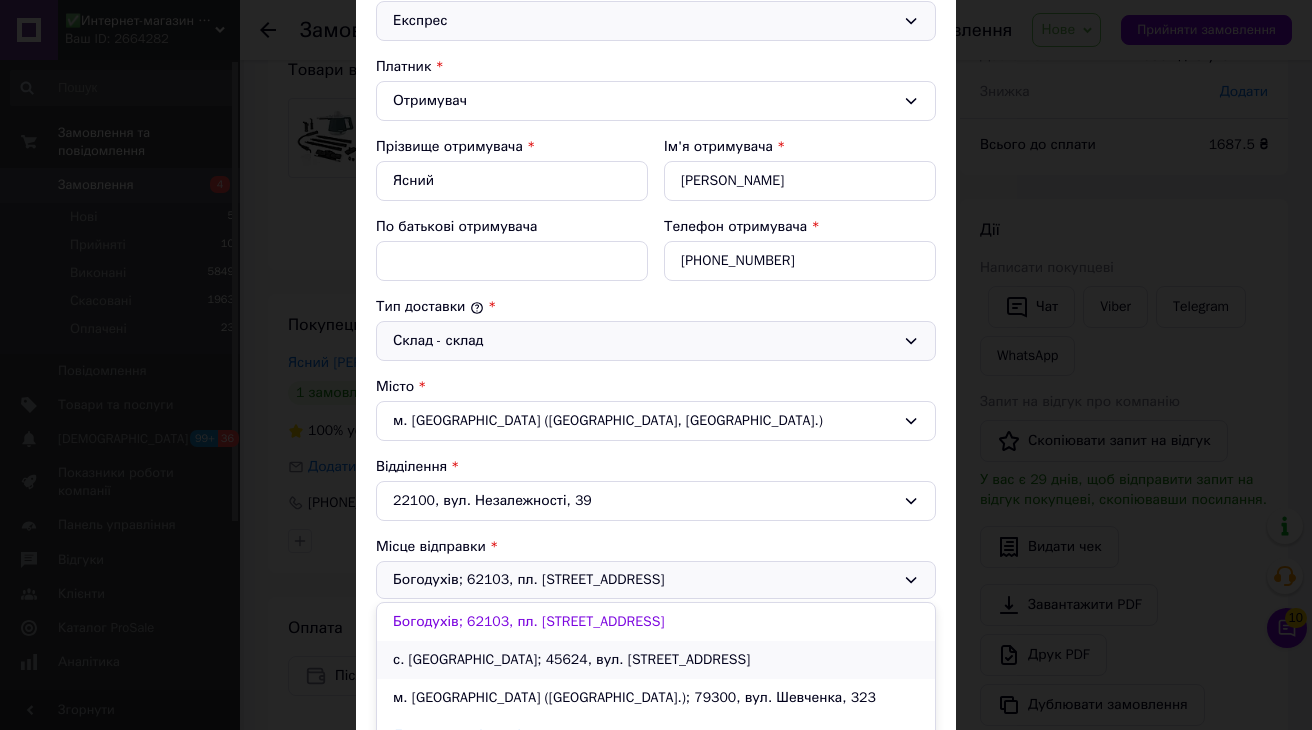click on "с. [GEOGRAPHIC_DATA]; 45624, вул. [STREET_ADDRESS]" at bounding box center (656, 660) 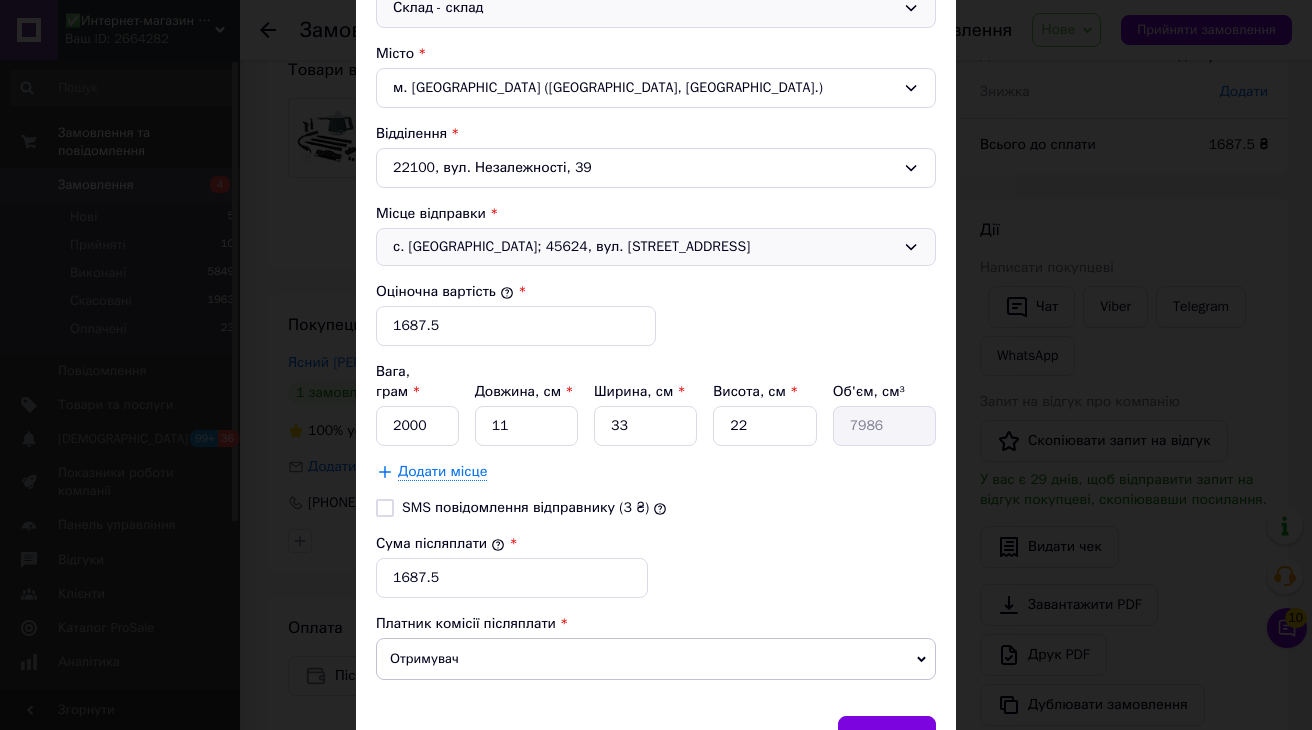 scroll, scrollTop: 616, scrollLeft: 0, axis: vertical 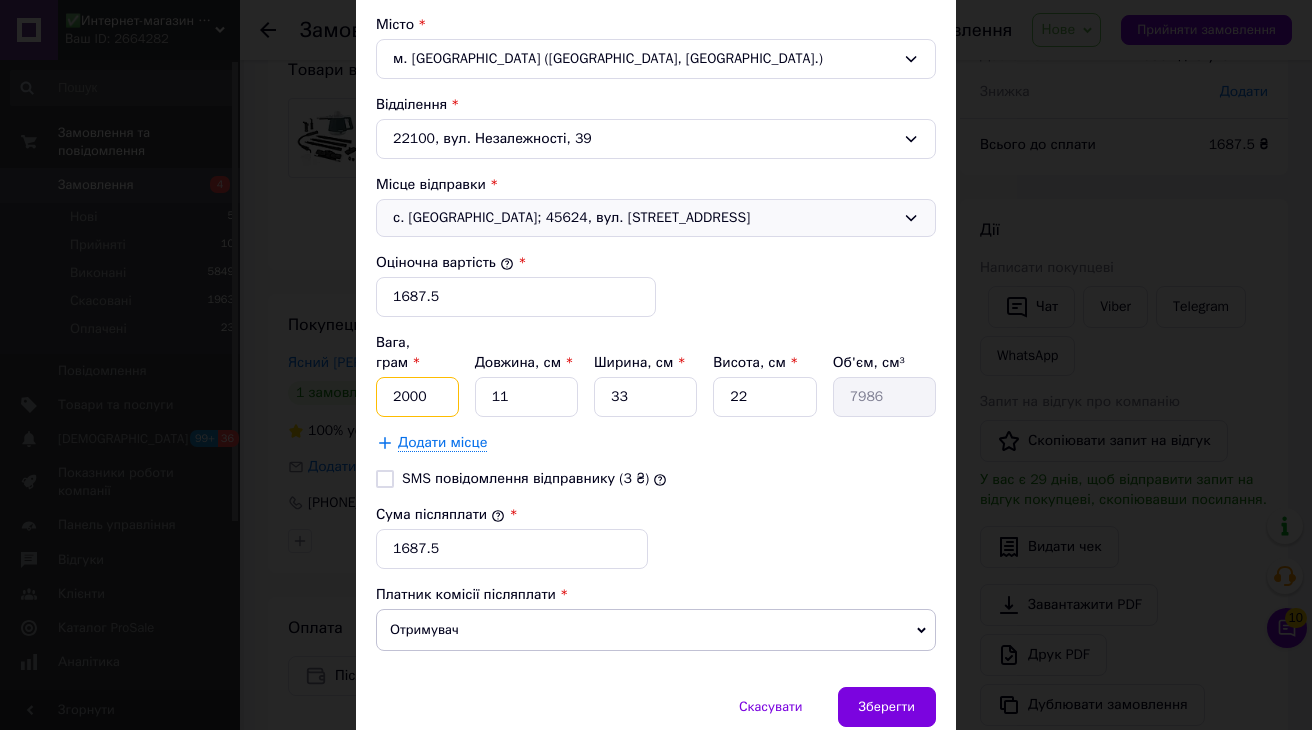 click on "2000" at bounding box center (417, 397) 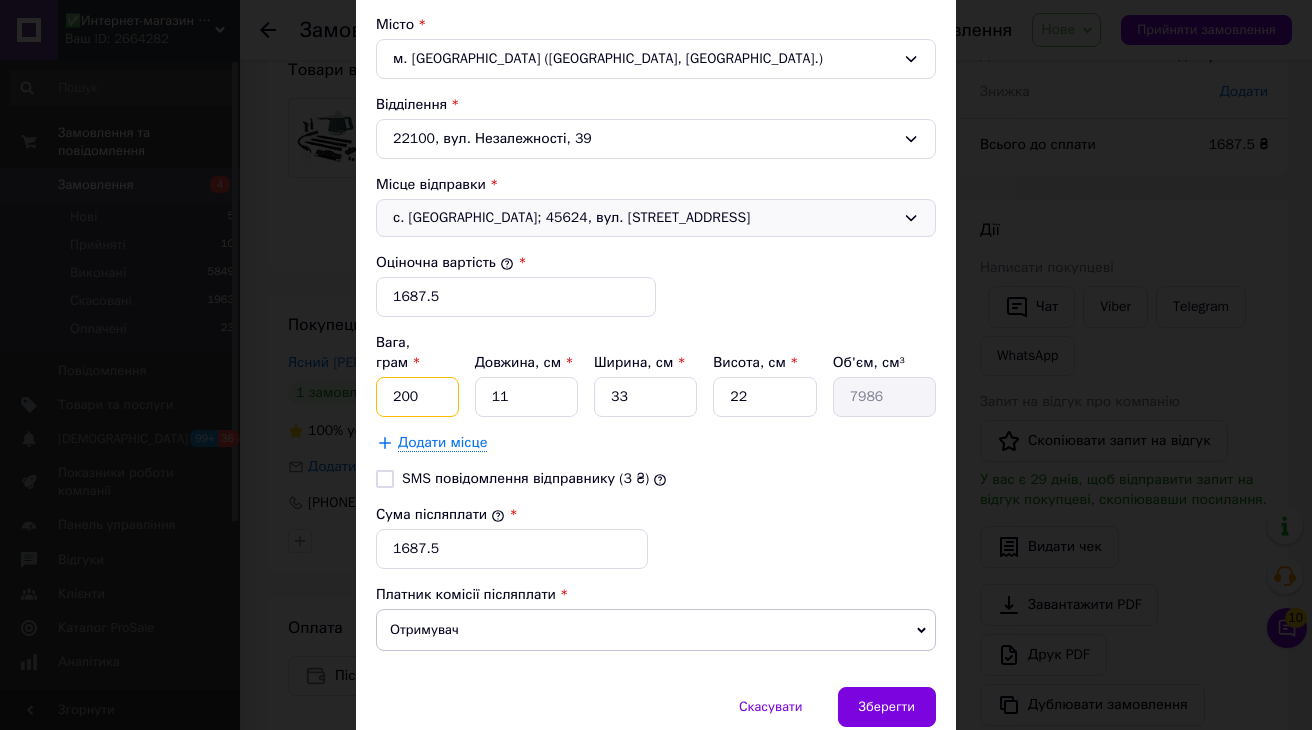 type on "200" 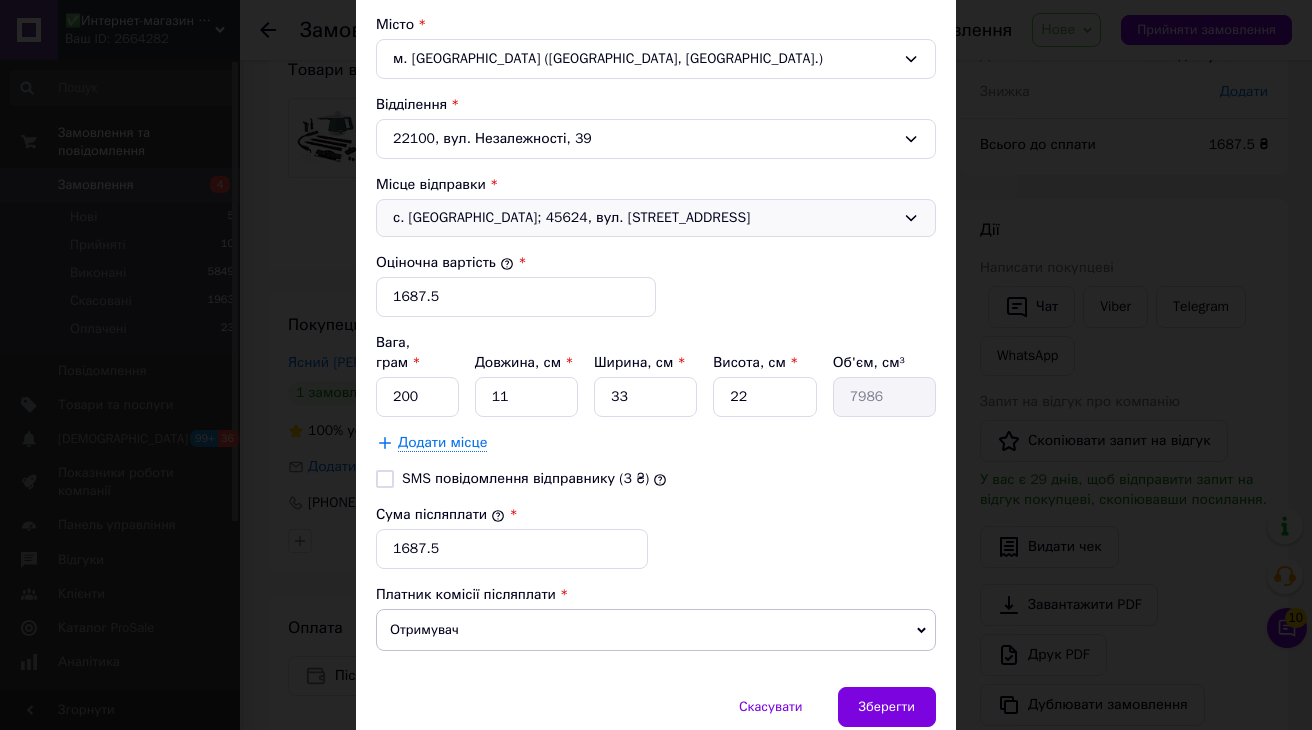 click on "Сума післяплати     * 1687.5" at bounding box center [656, 537] 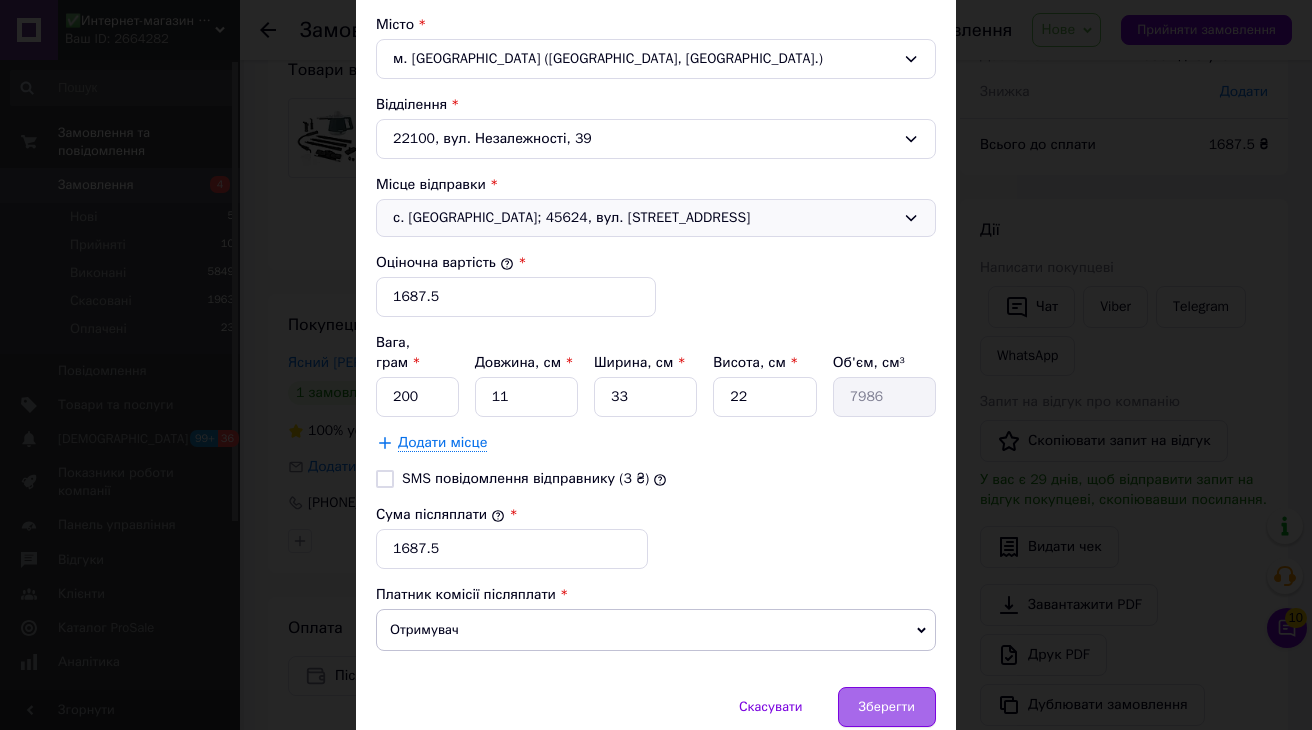 click on "Зберегти" at bounding box center (887, 707) 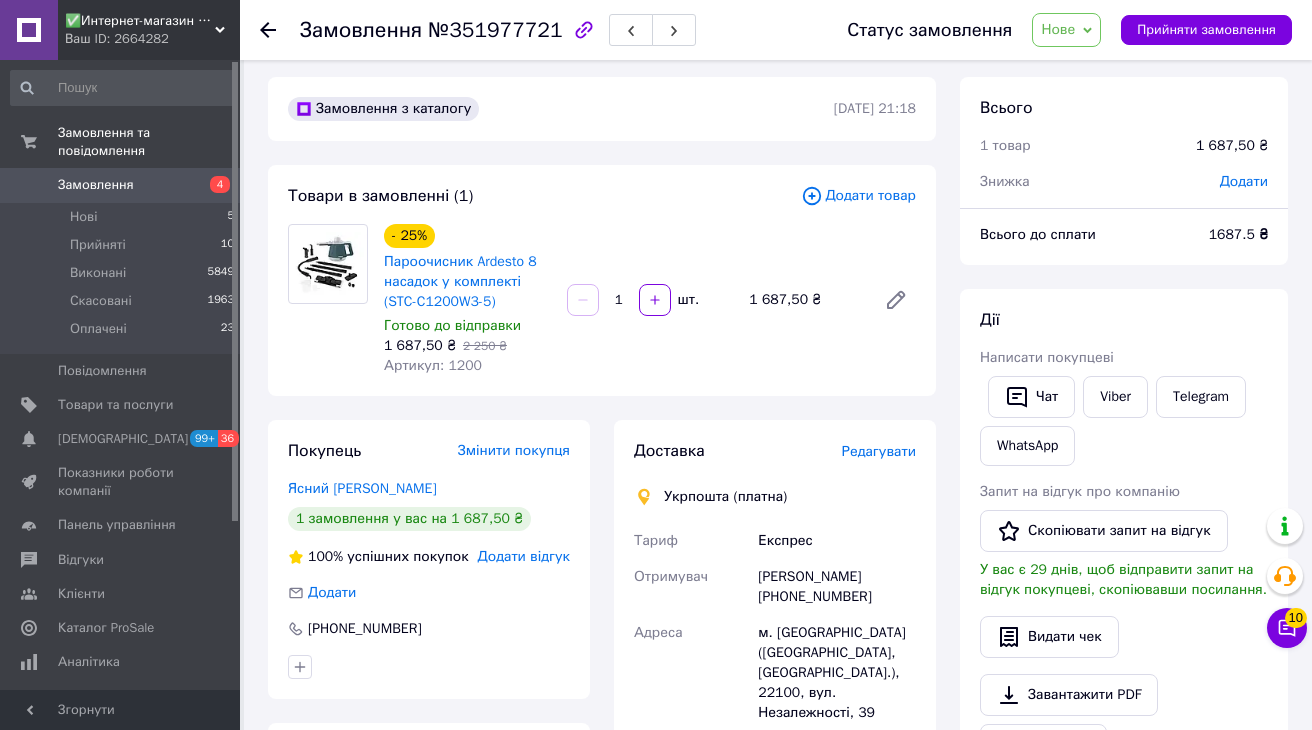 scroll, scrollTop: 0, scrollLeft: 0, axis: both 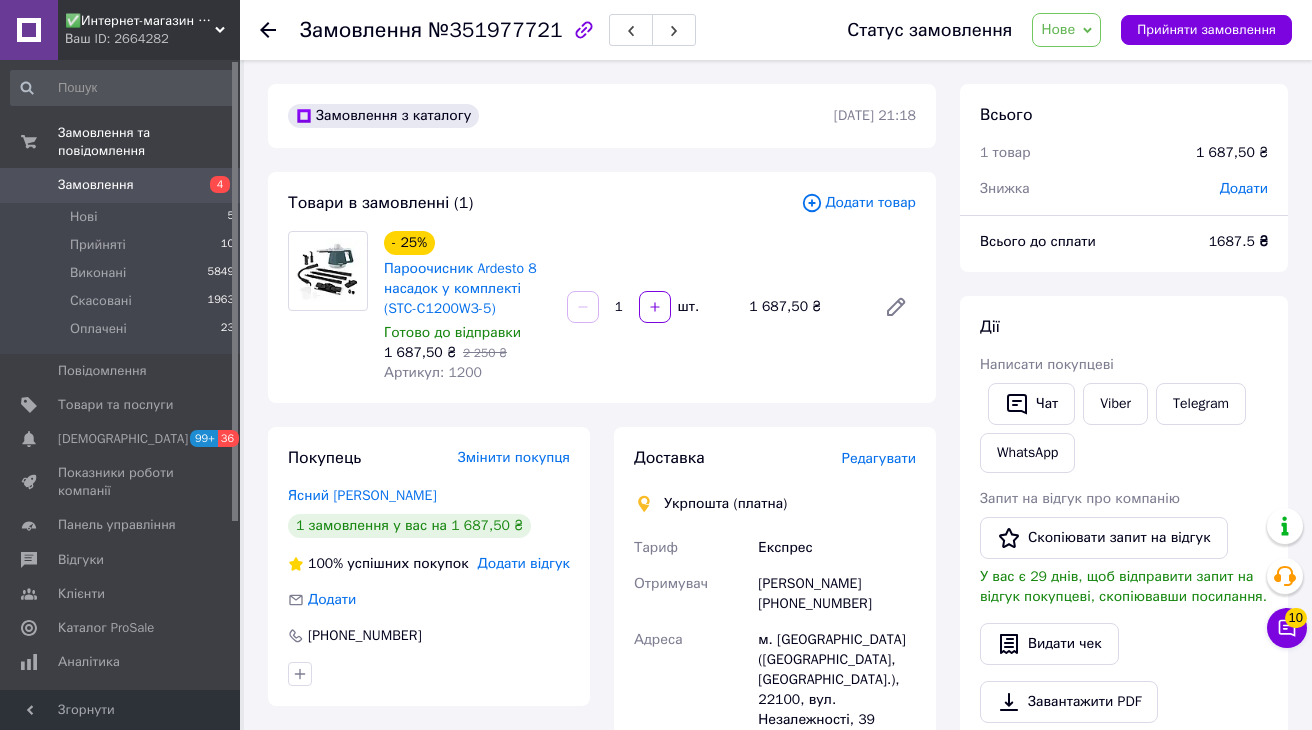click on "4" at bounding box center (212, 185) 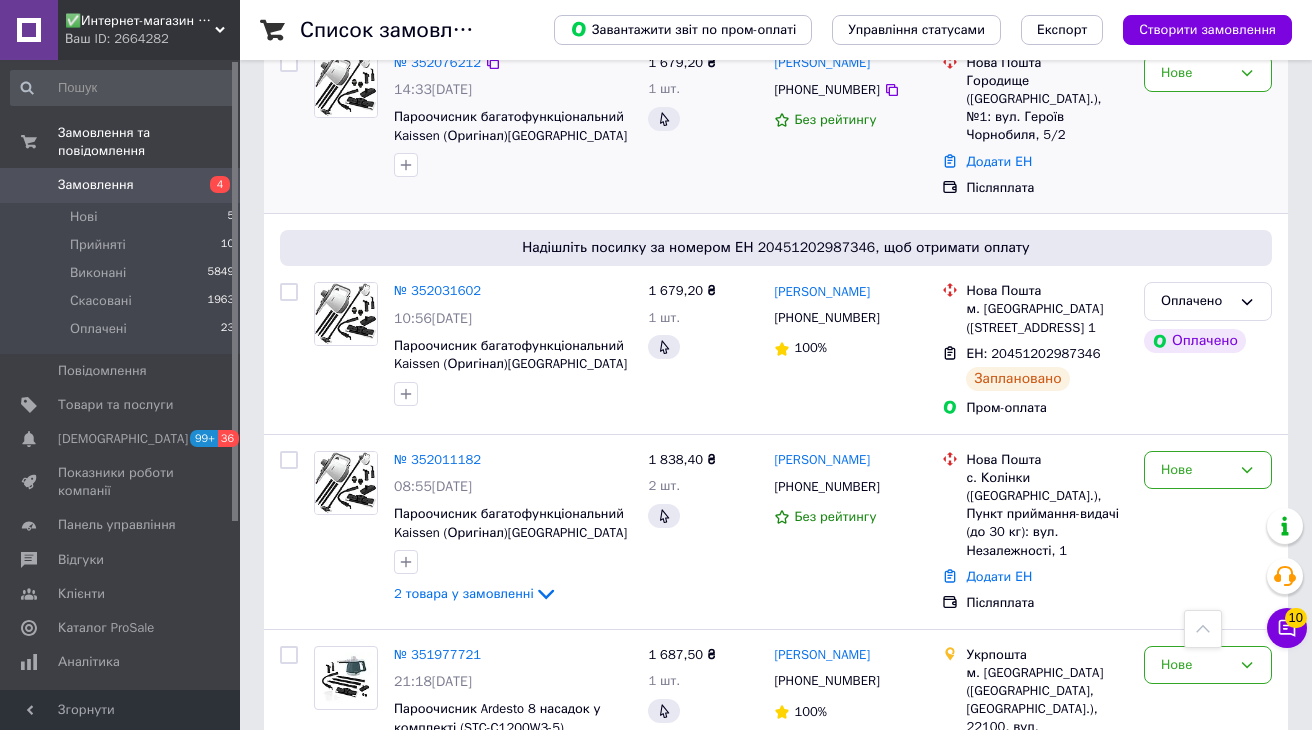 scroll, scrollTop: 0, scrollLeft: 0, axis: both 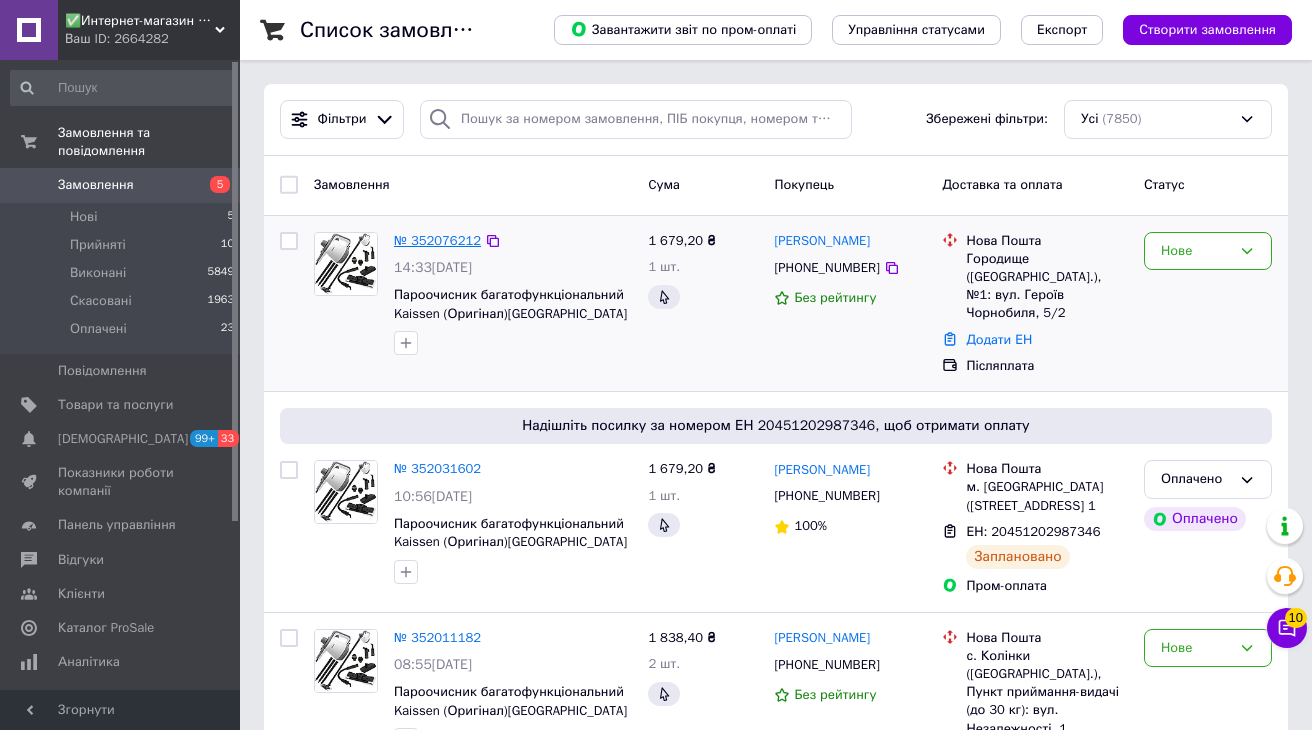 click on "№ 352076212" at bounding box center (437, 240) 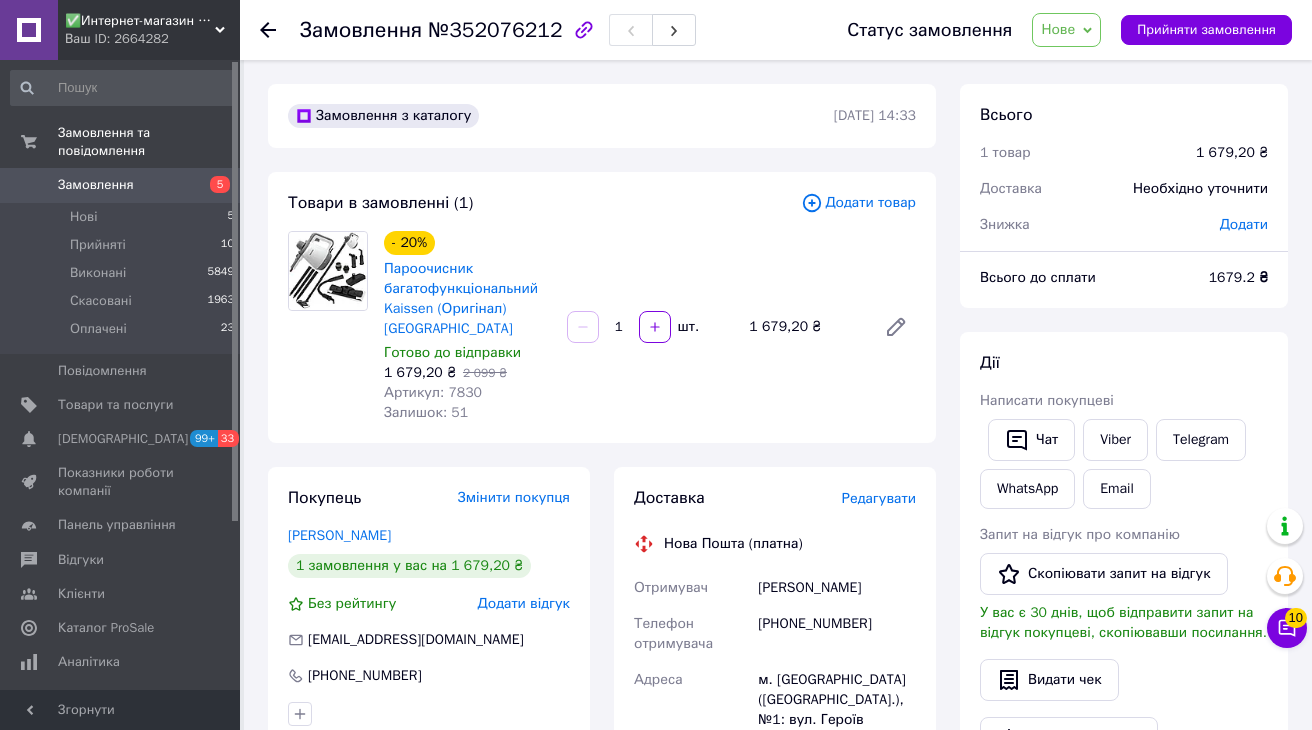 click on "5" at bounding box center [220, 184] 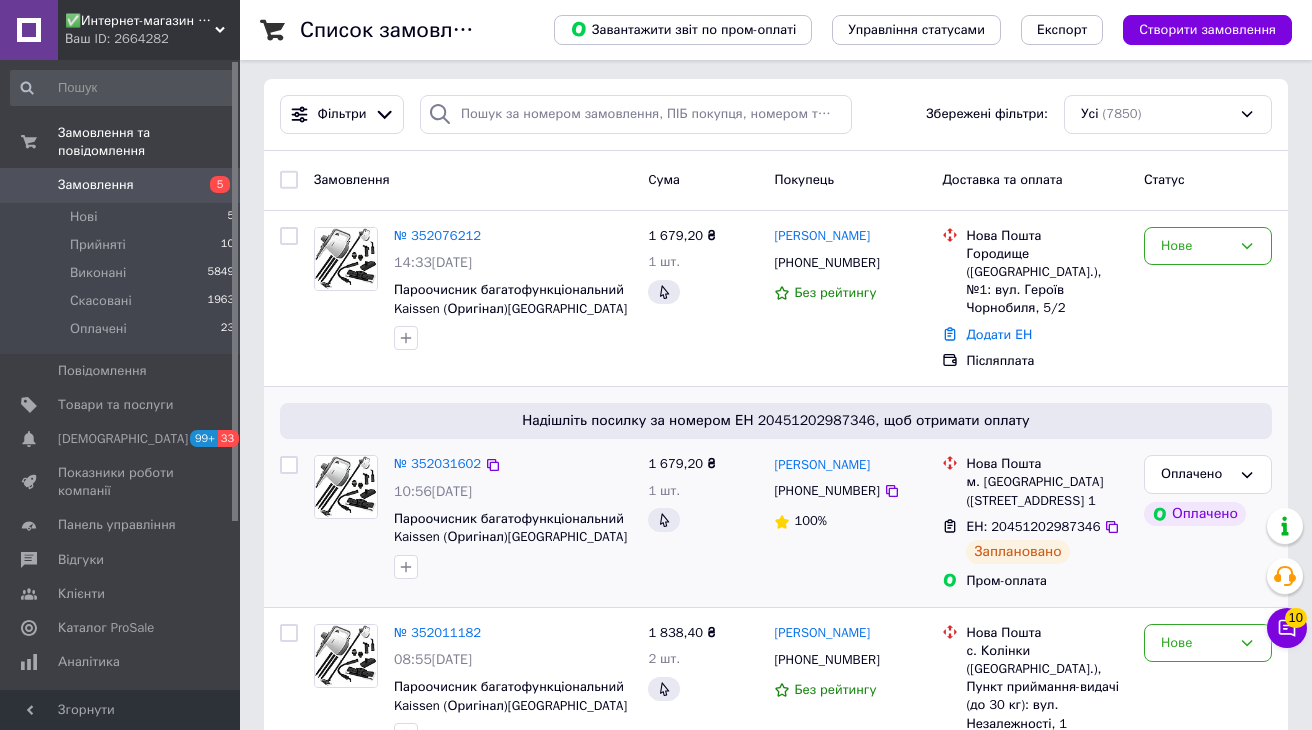 scroll, scrollTop: 0, scrollLeft: 0, axis: both 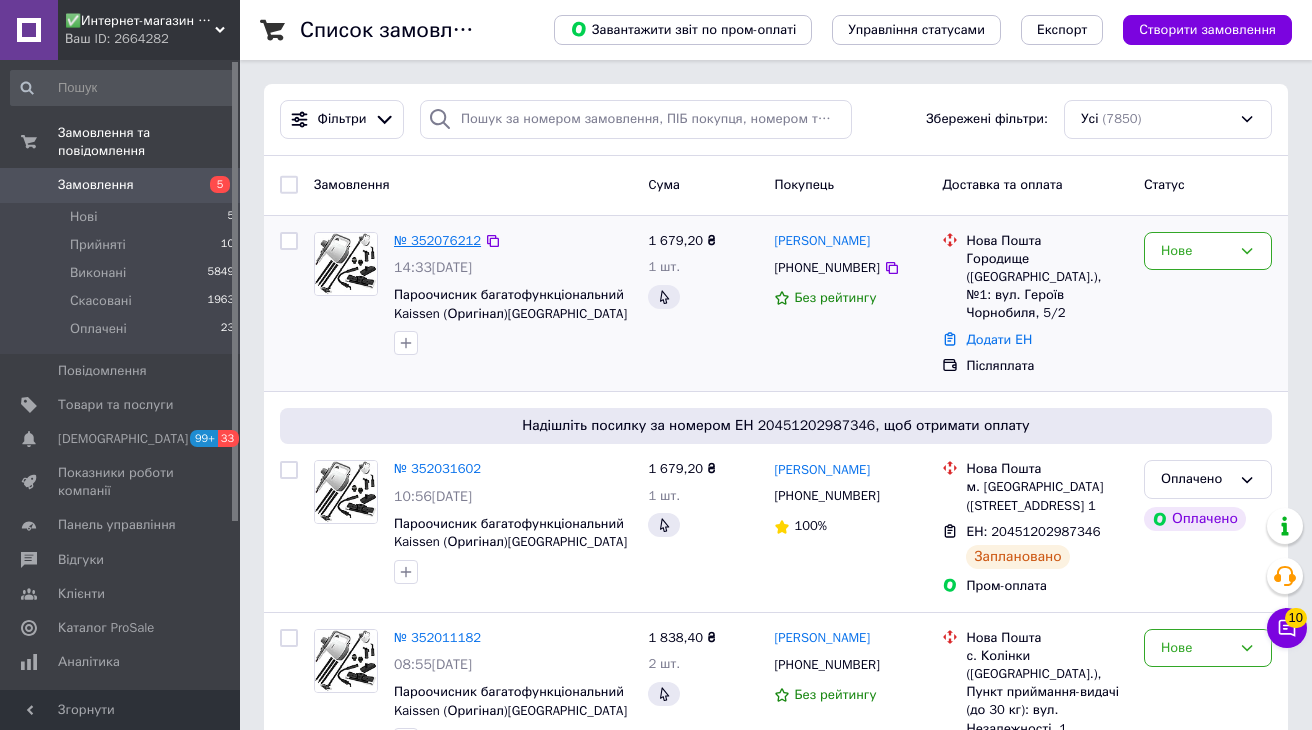 click on "№ 352076212" at bounding box center [437, 240] 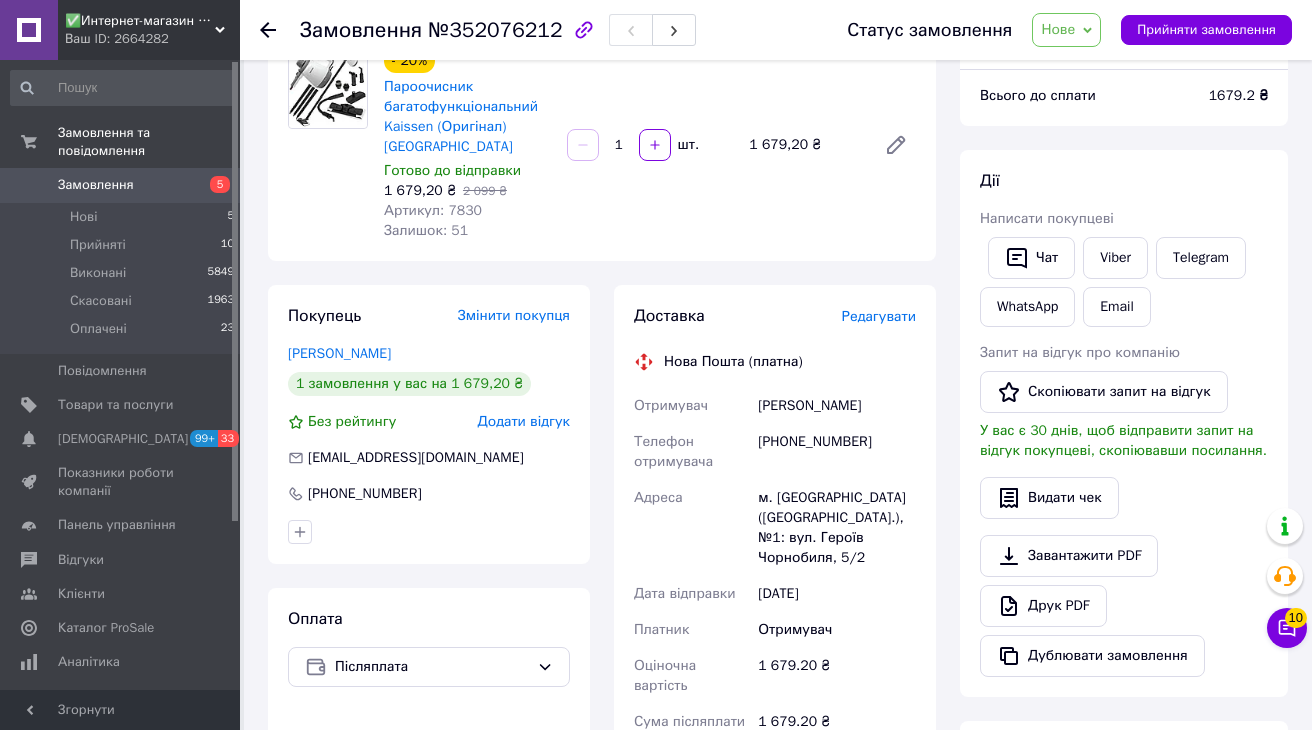 scroll, scrollTop: 179, scrollLeft: 0, axis: vertical 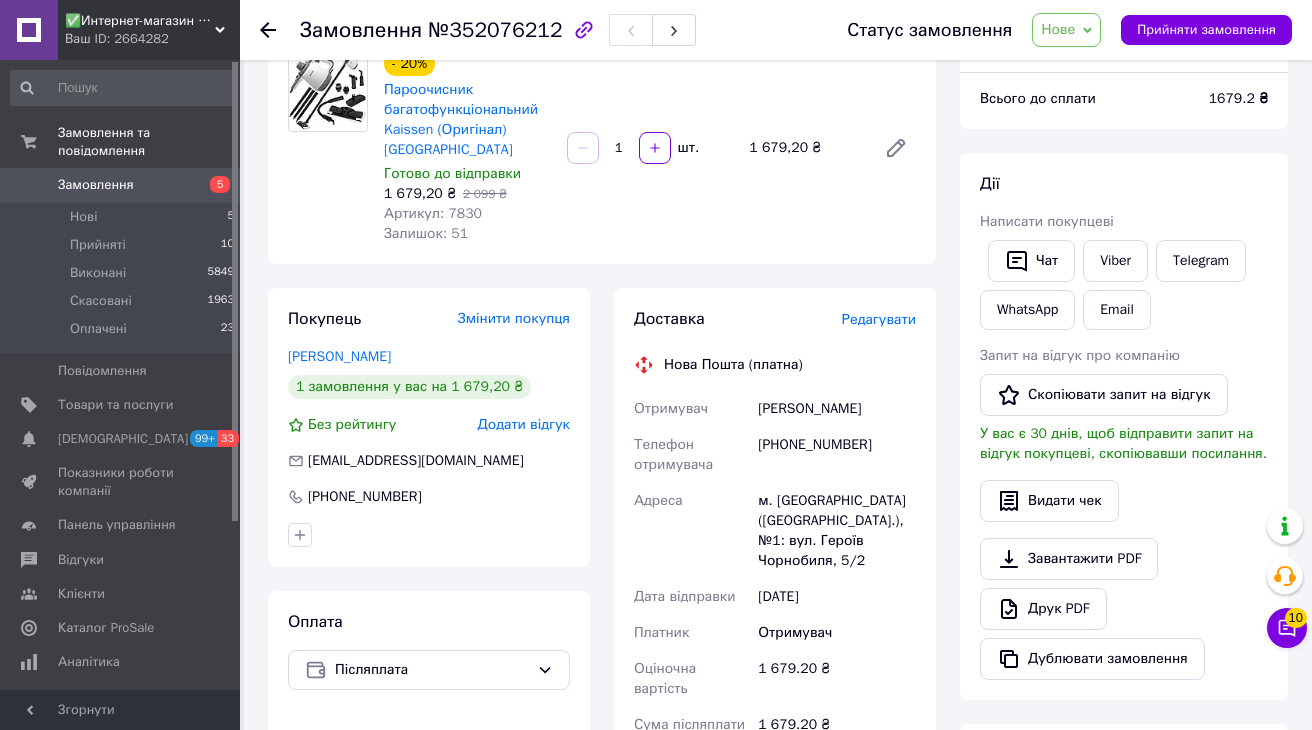 click on "Редагувати" at bounding box center [879, 319] 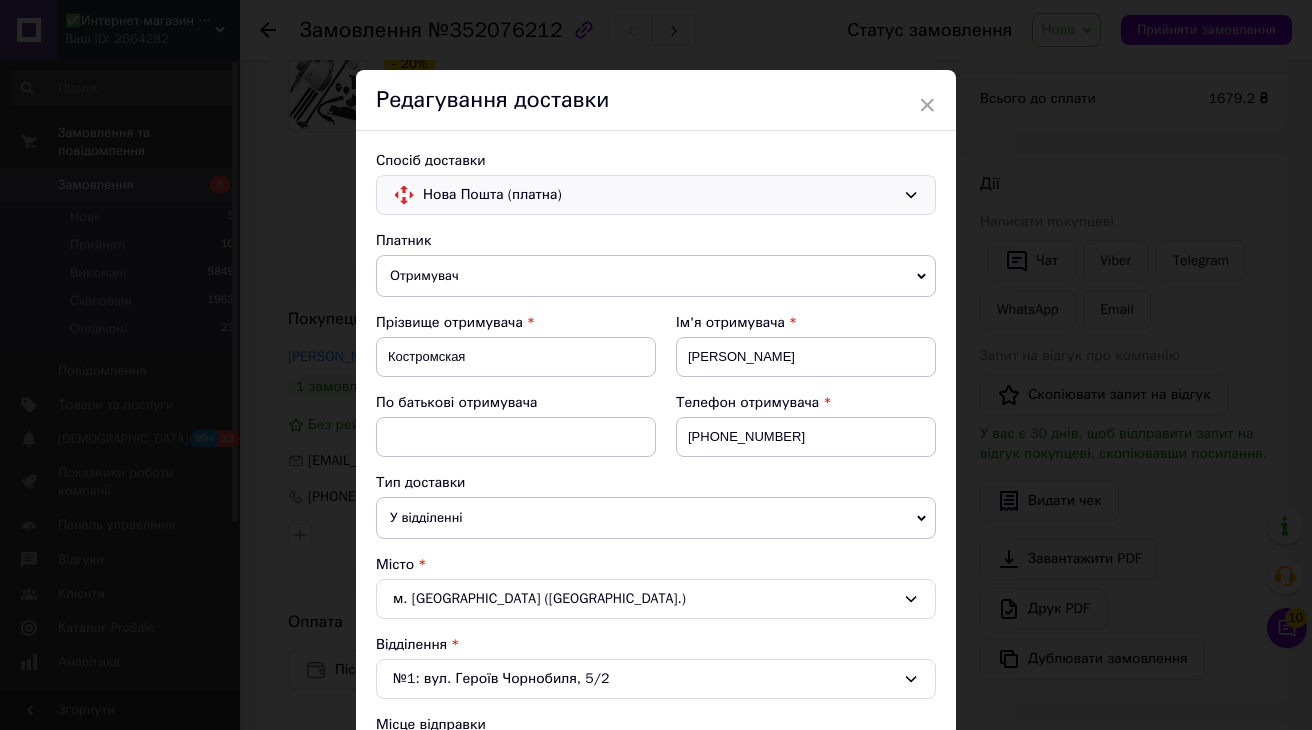 click on "Нова Пошта (платна)" at bounding box center (659, 195) 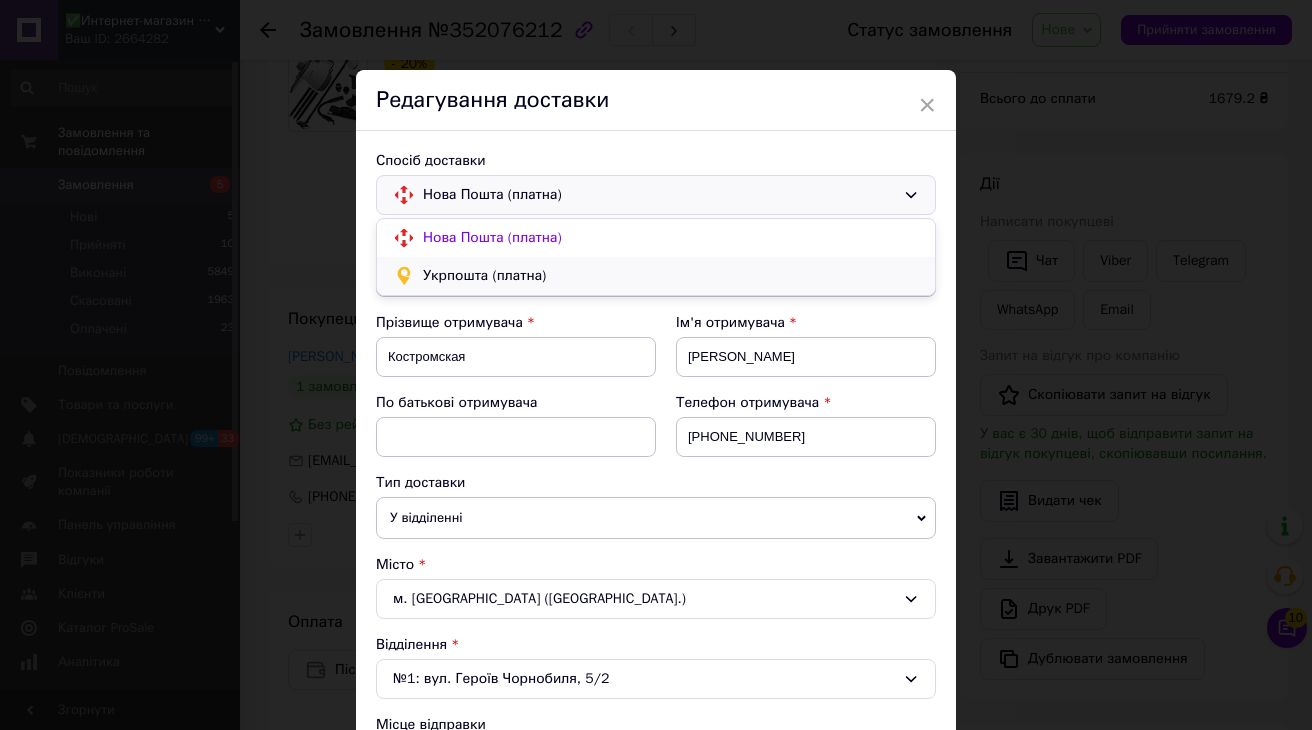click on "Укрпошта (платна)" at bounding box center [671, 276] 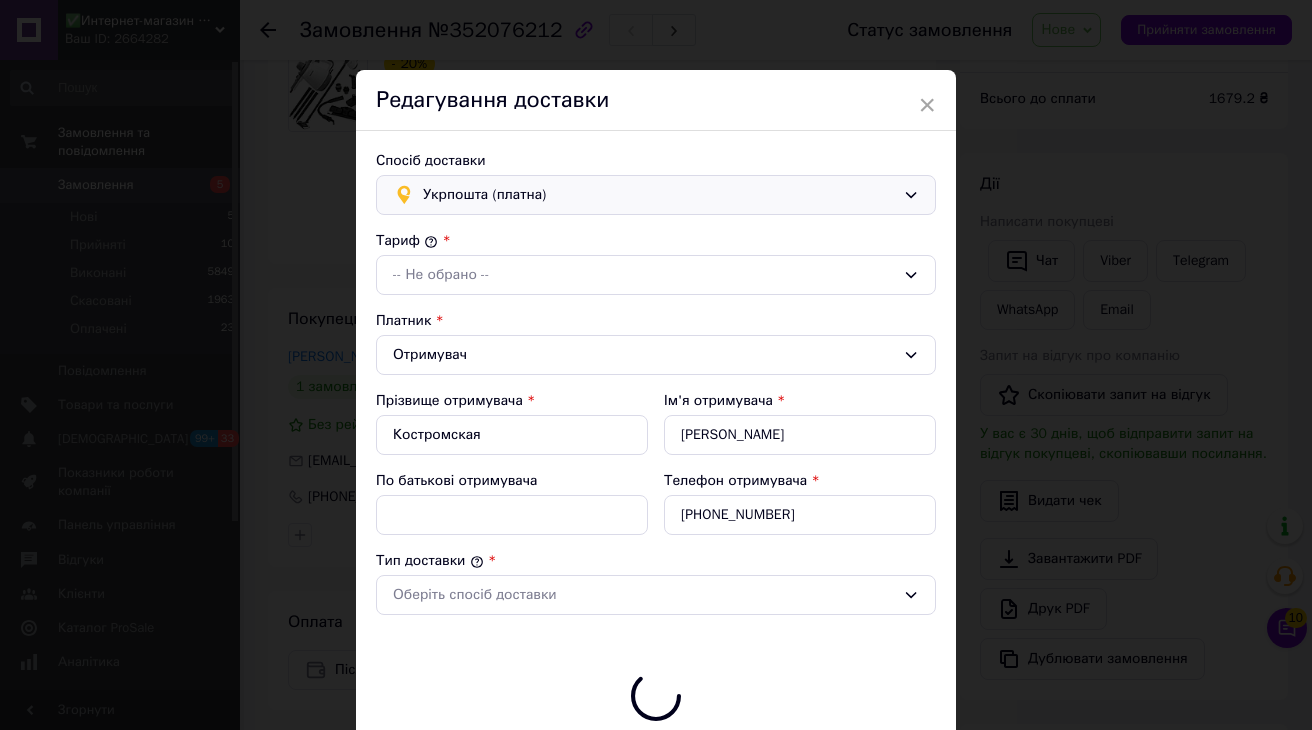 type on "1679.2" 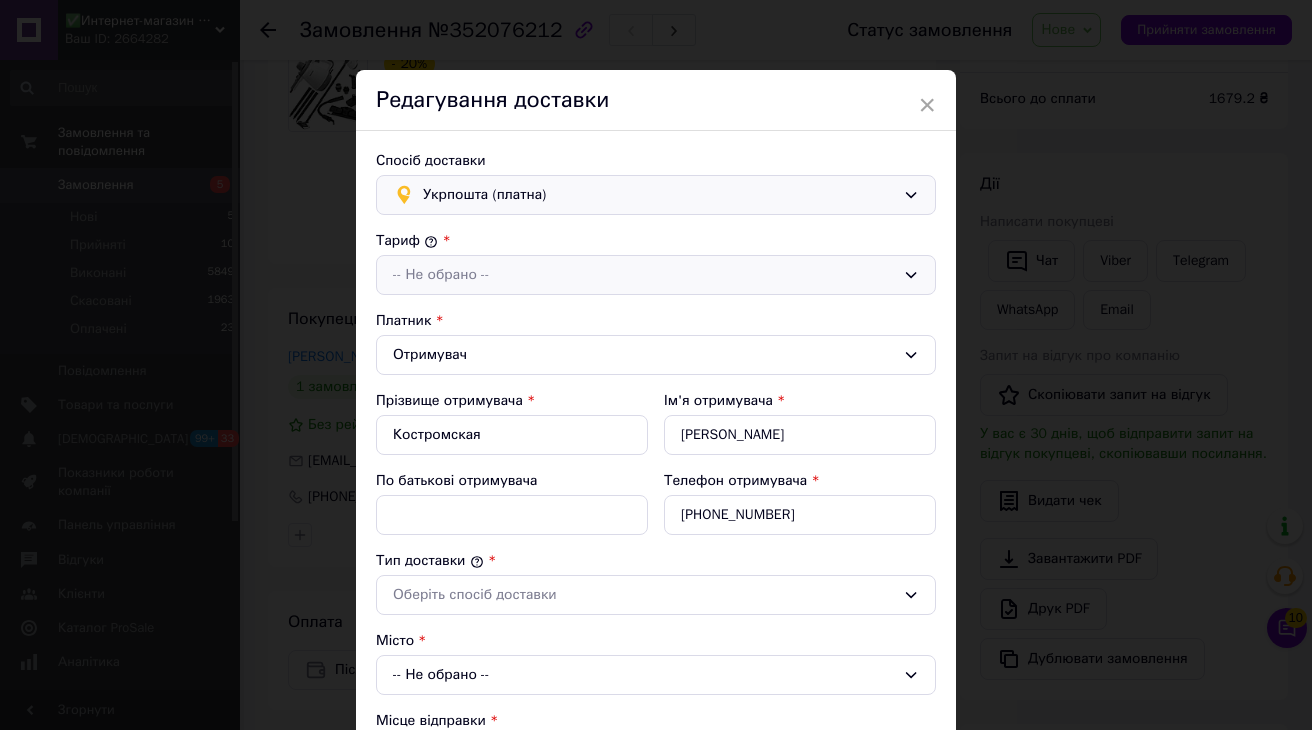 click on "-- Не обрано --" at bounding box center (644, 275) 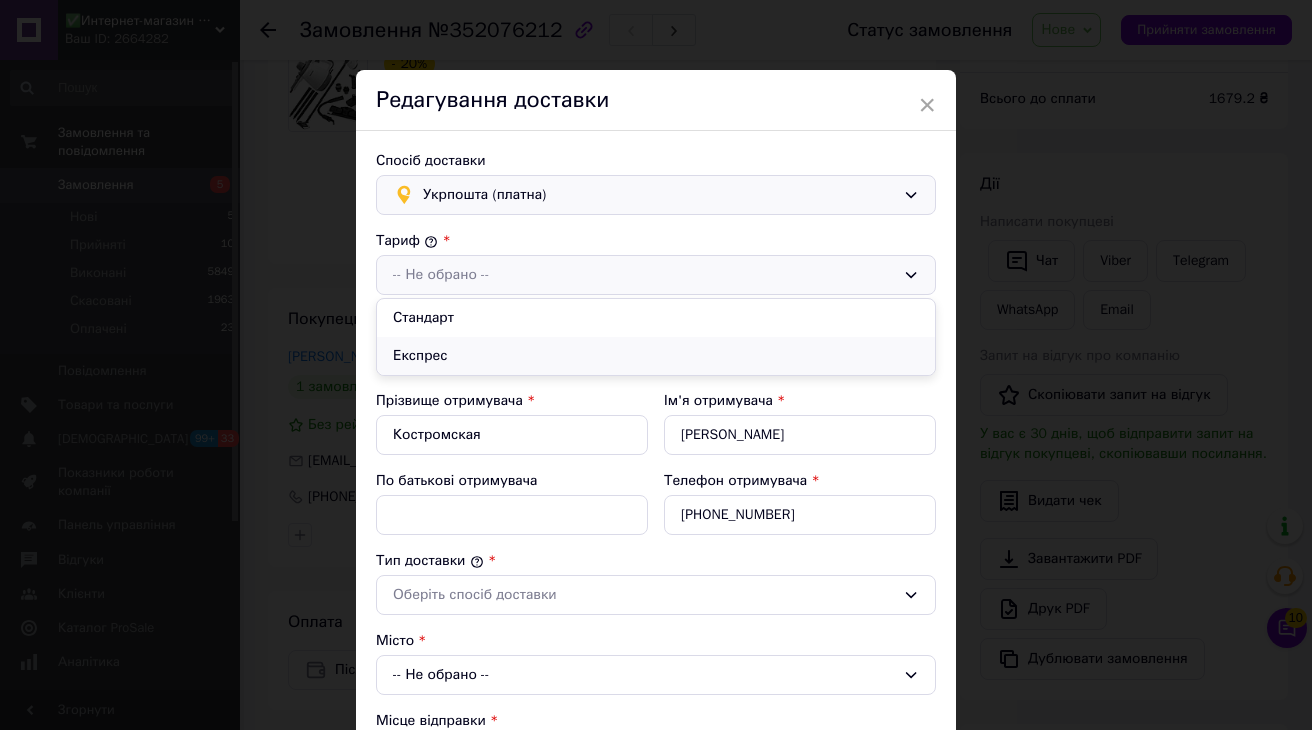 click on "Експрес" at bounding box center (656, 356) 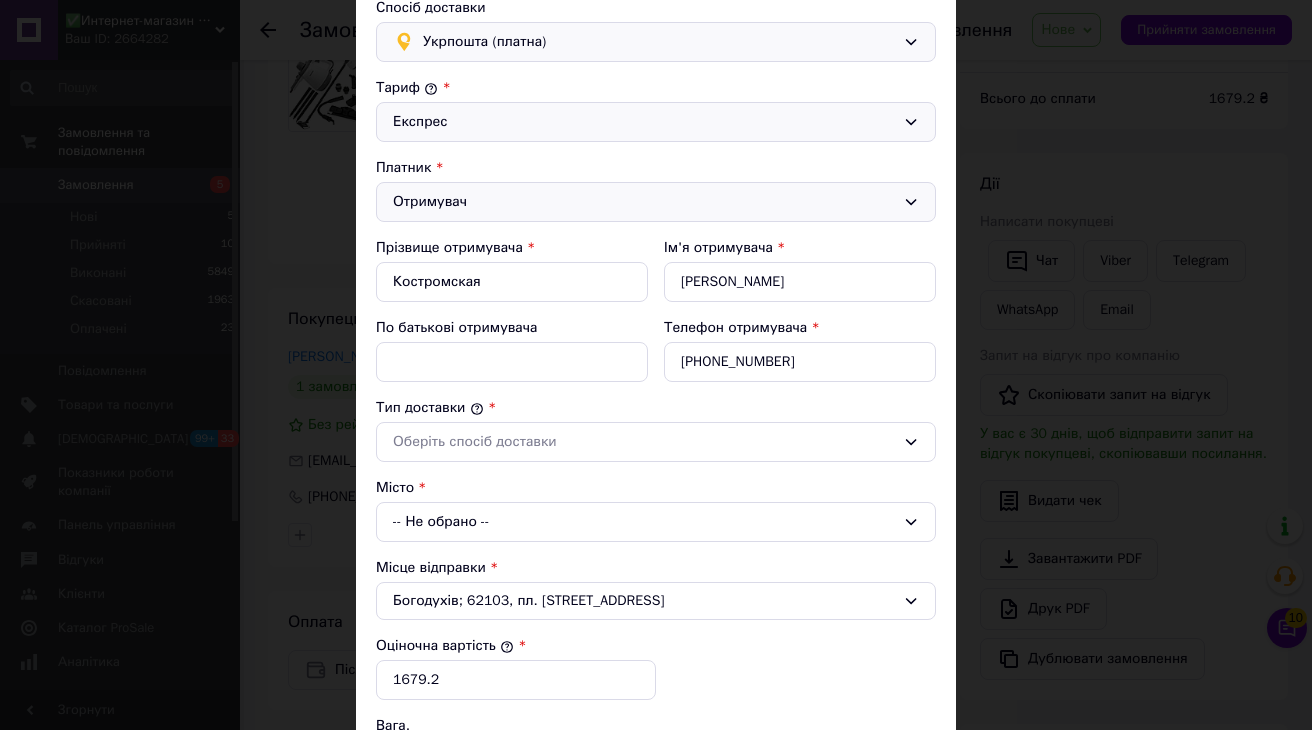scroll, scrollTop: 155, scrollLeft: 0, axis: vertical 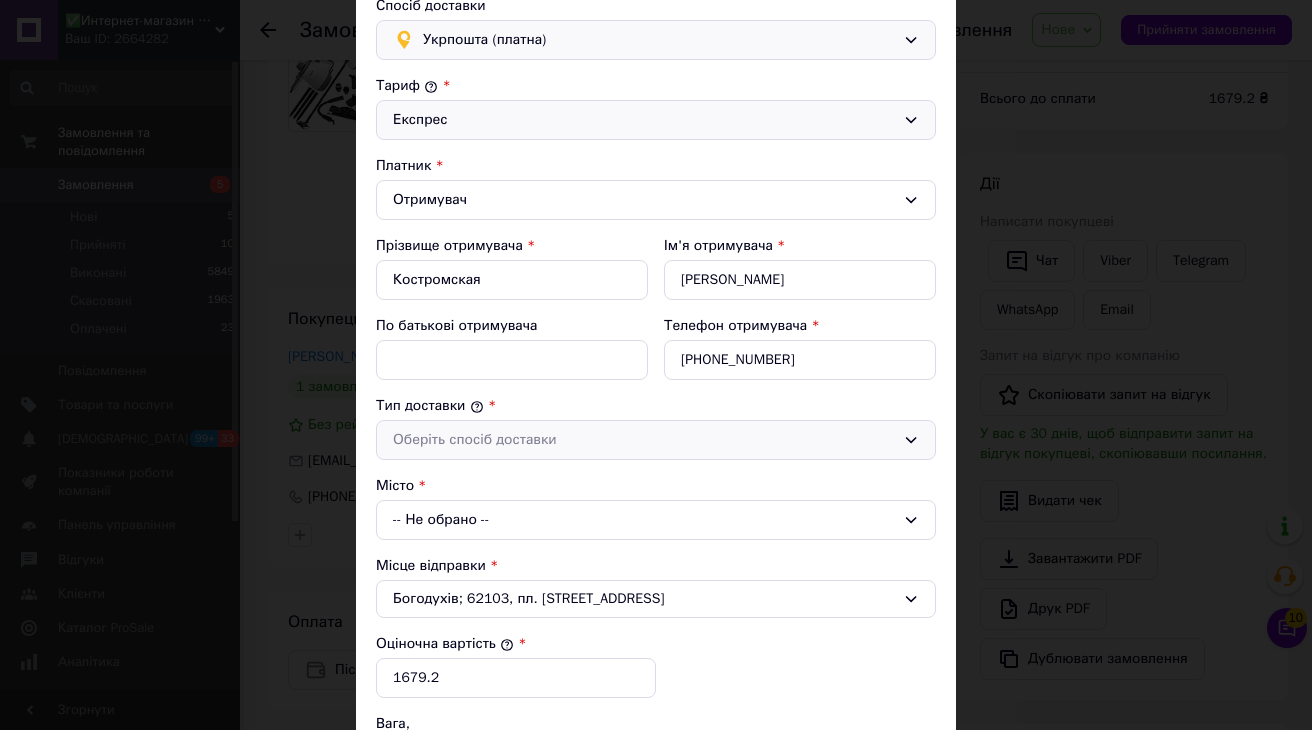 click on "Оберіть спосіб доставки" at bounding box center (644, 440) 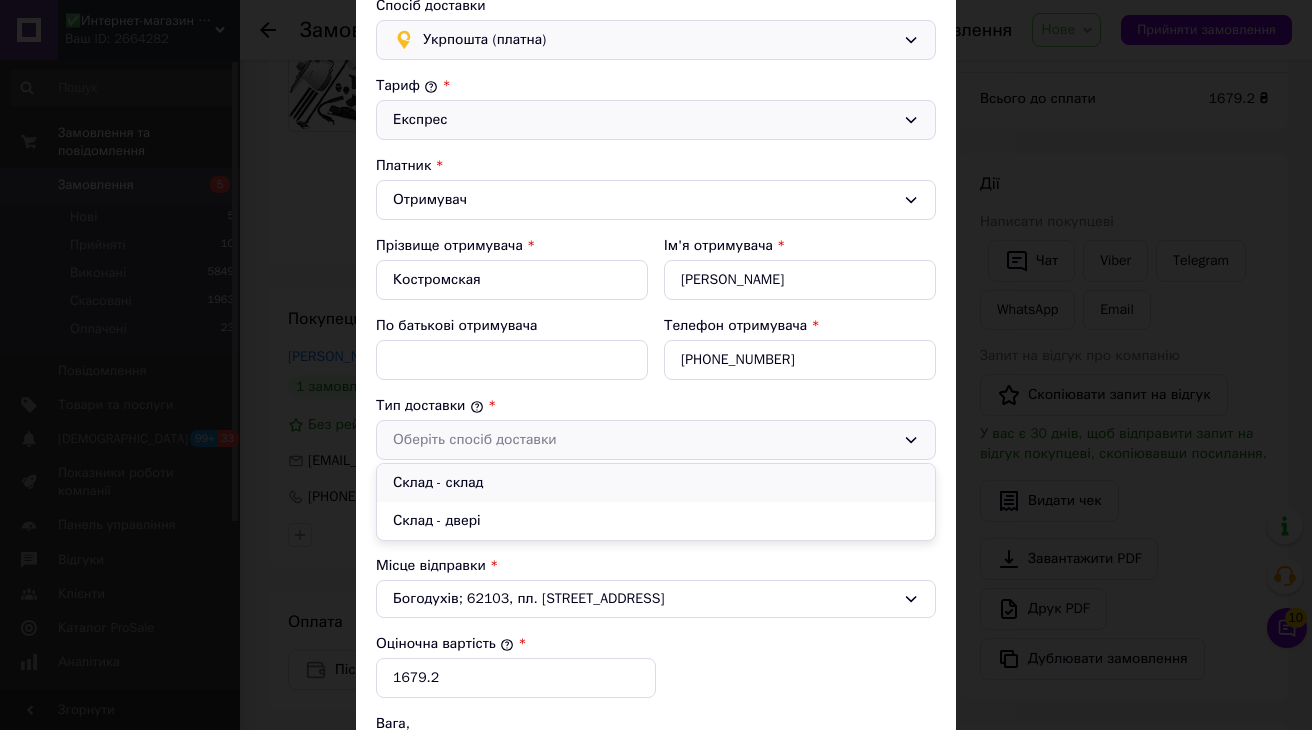 click on "Склад - склад" at bounding box center [656, 483] 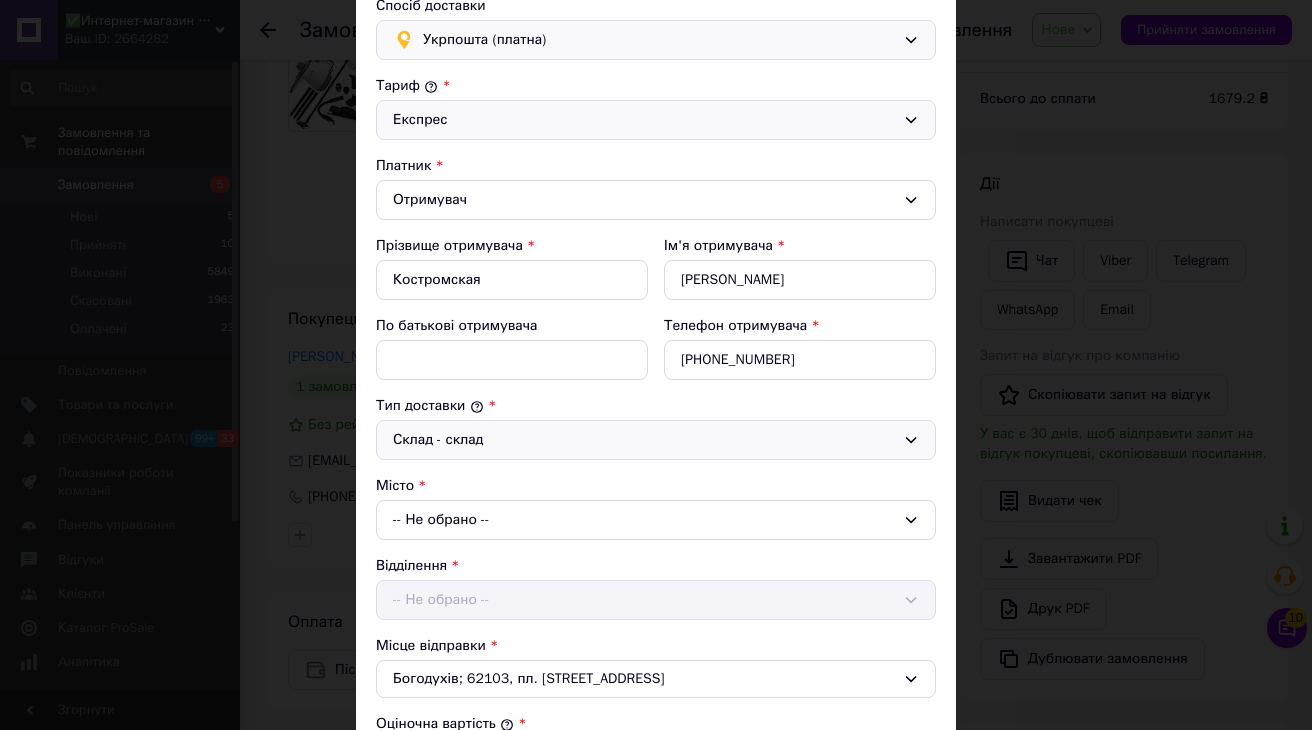 click on "-- Не обрано --" at bounding box center (656, 520) 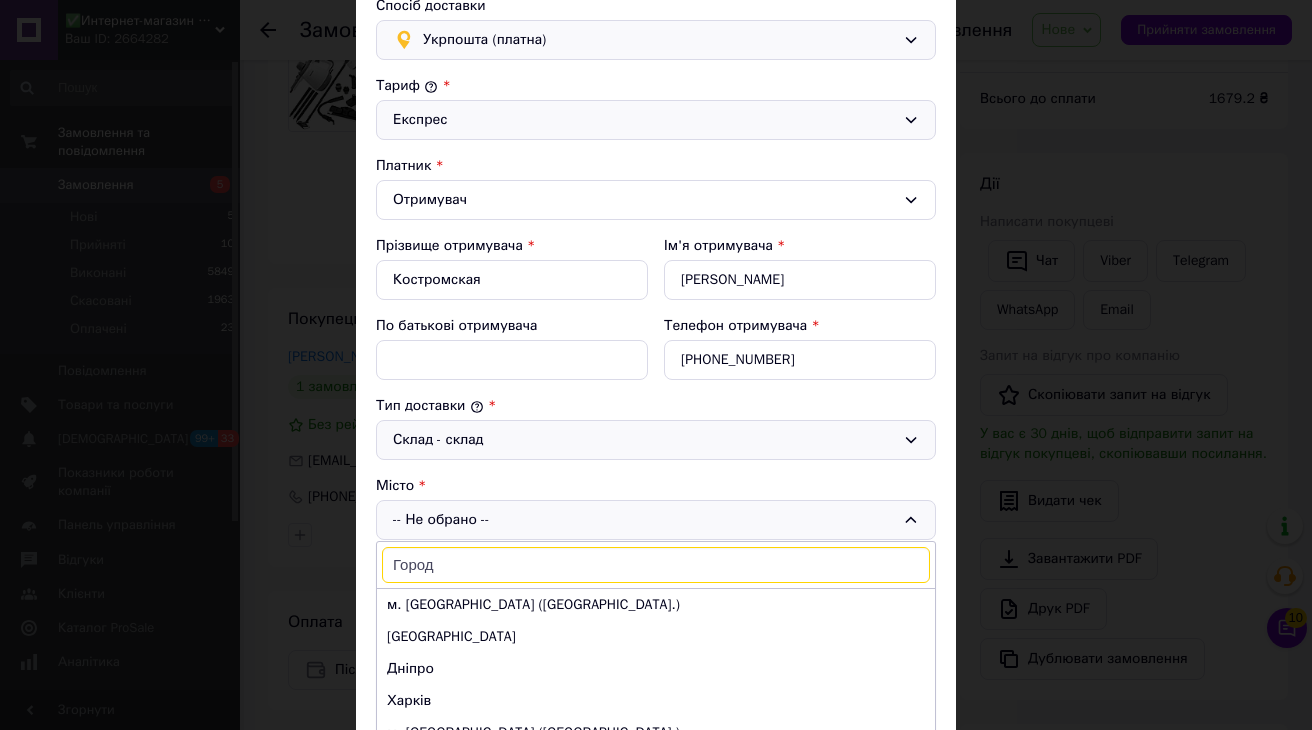 type on "Городи" 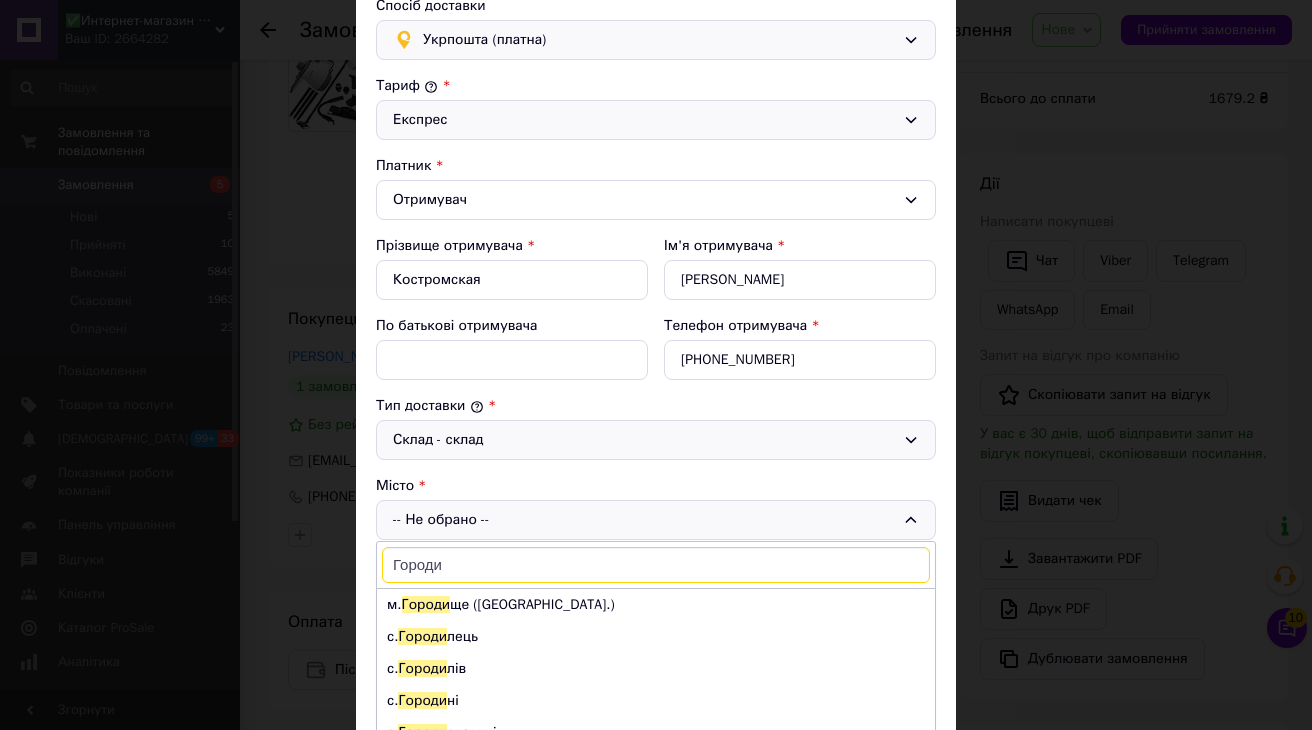 click on "× Редагування доставки Спосіб доставки Укрпошта (платна) Тариф     * Експрес Платник   * Отримувач Прізвище отримувача   * Костромская Ім'я отримувача   * Екатерина По батькові отримувача Телефон отримувача   * +380997382192 Тип доставки     * Склад - склад Місто -- Не обрано -- Городи м.  Городи ще (Черкаська обл.) с.  Городи лець с.  Городи лів с.  Городи ні с.  Городи славичі с.  Городи ська (Хмельницька обл.) с.  Городи ська (Івано-Франківська обл.) с.  Городи сько с.  Городи ще (Рівненська обл., Рівненський р-н. Великомежиріцька сільрада) с.  Городи с.  Городи с.  Городи с.  Городи" at bounding box center (656, 365) 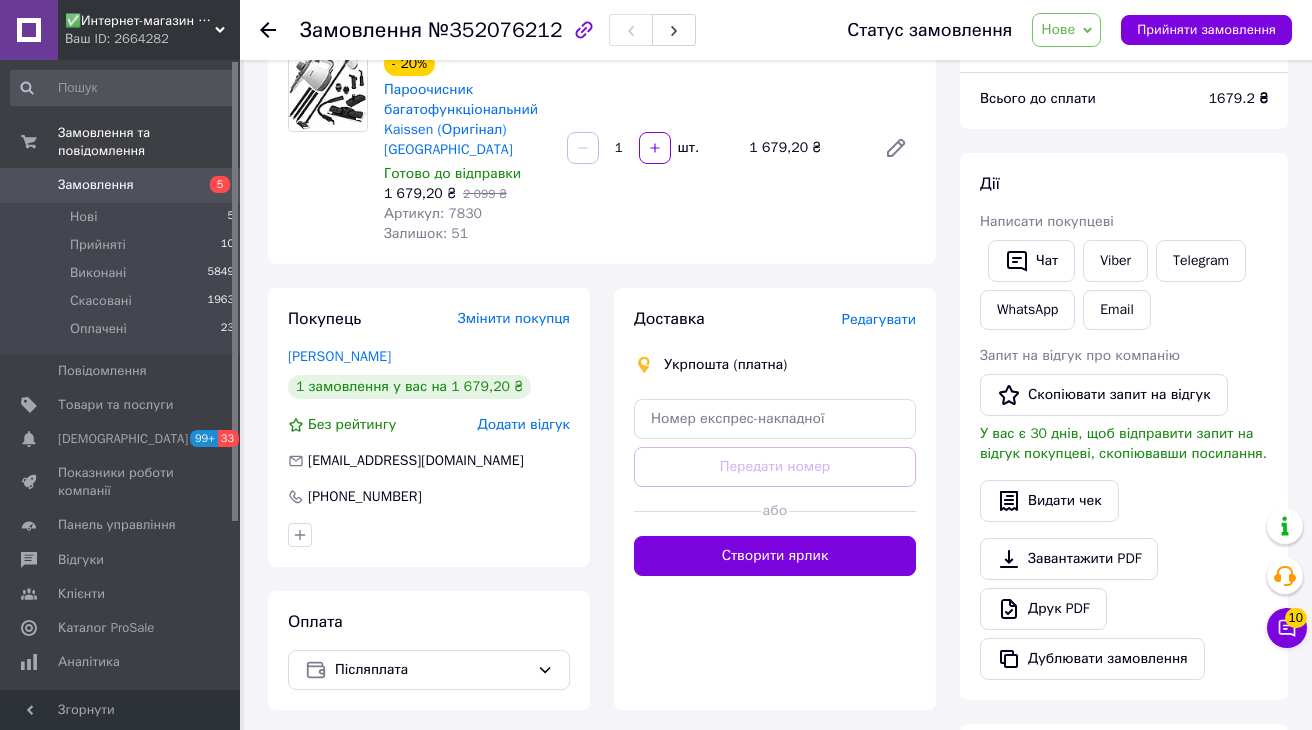 click on "Редагувати" at bounding box center (879, 319) 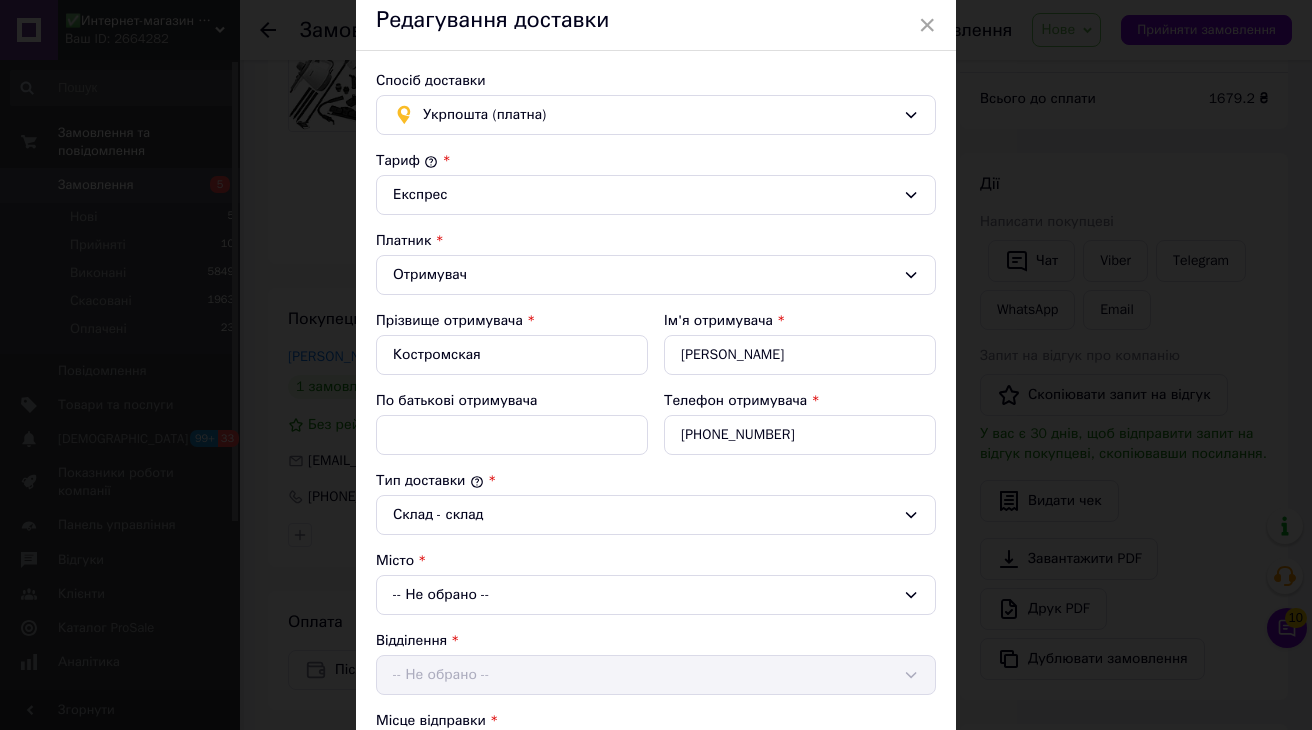 scroll, scrollTop: 122, scrollLeft: 0, axis: vertical 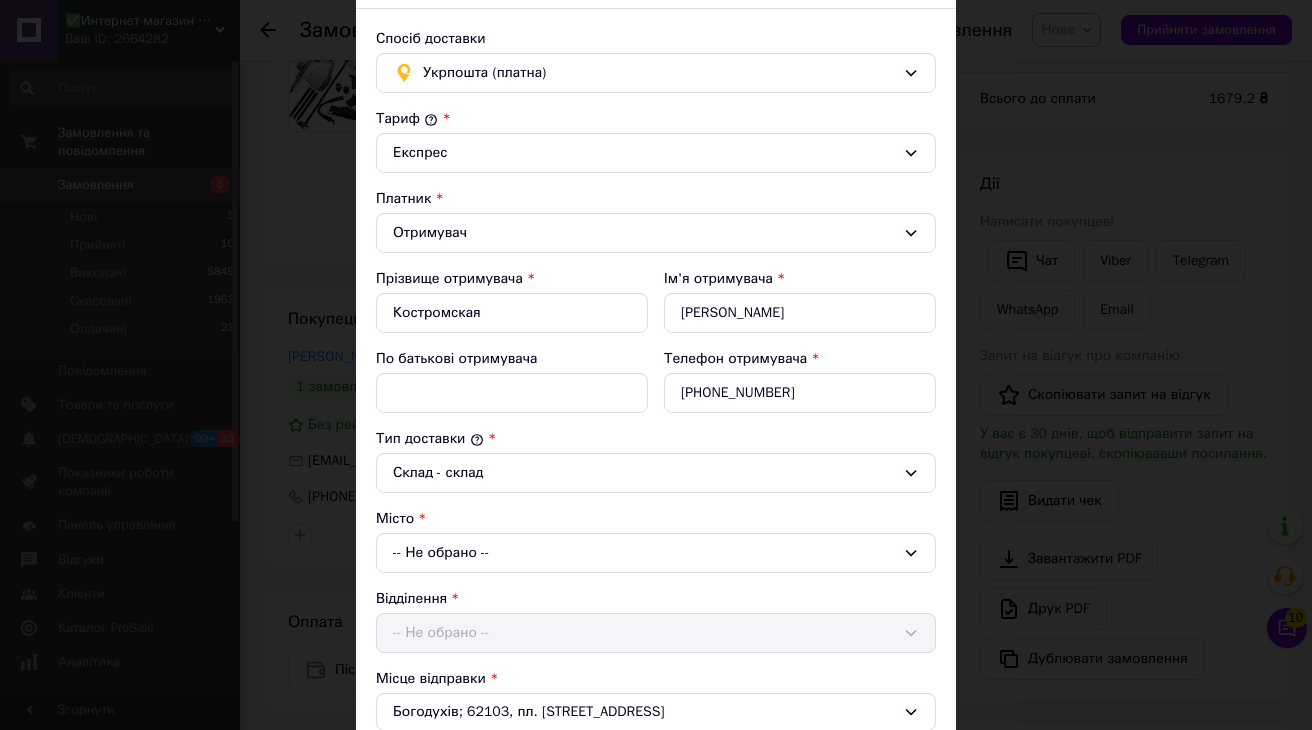 click on "-- Не обрано --" at bounding box center (656, 553) 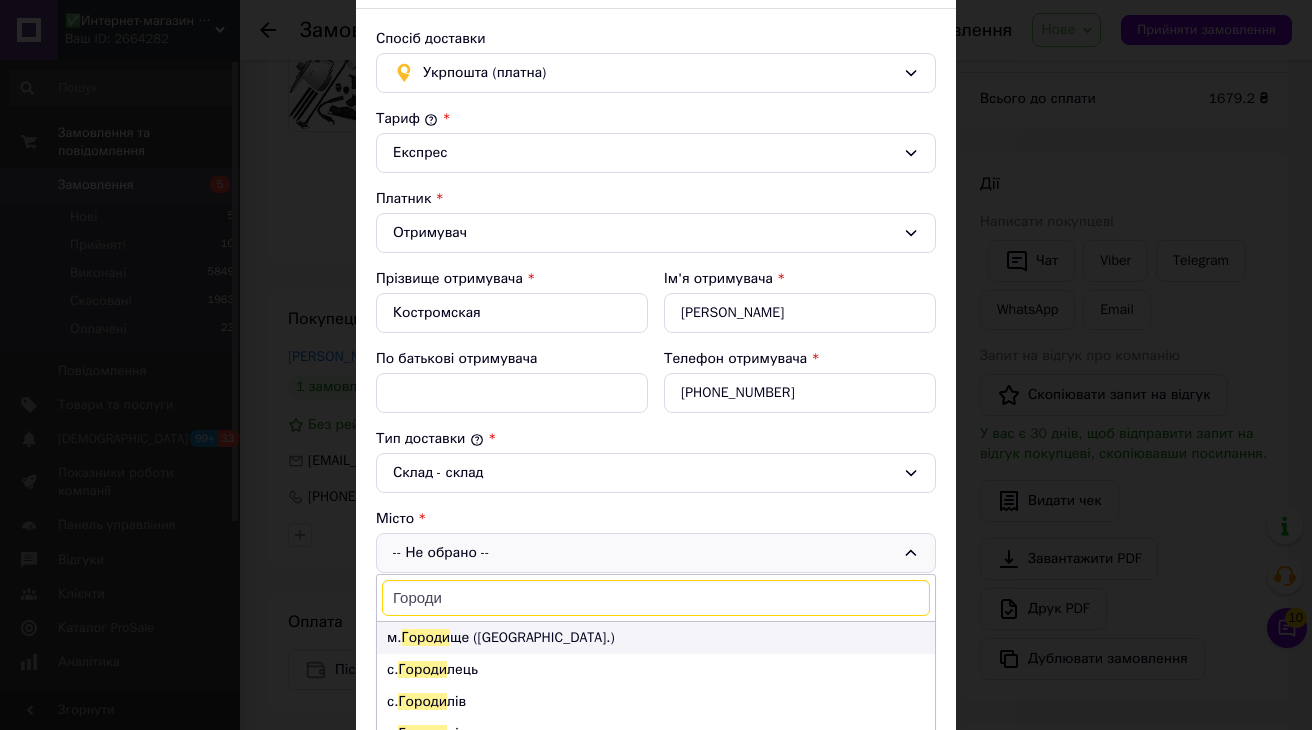 type on "Городи" 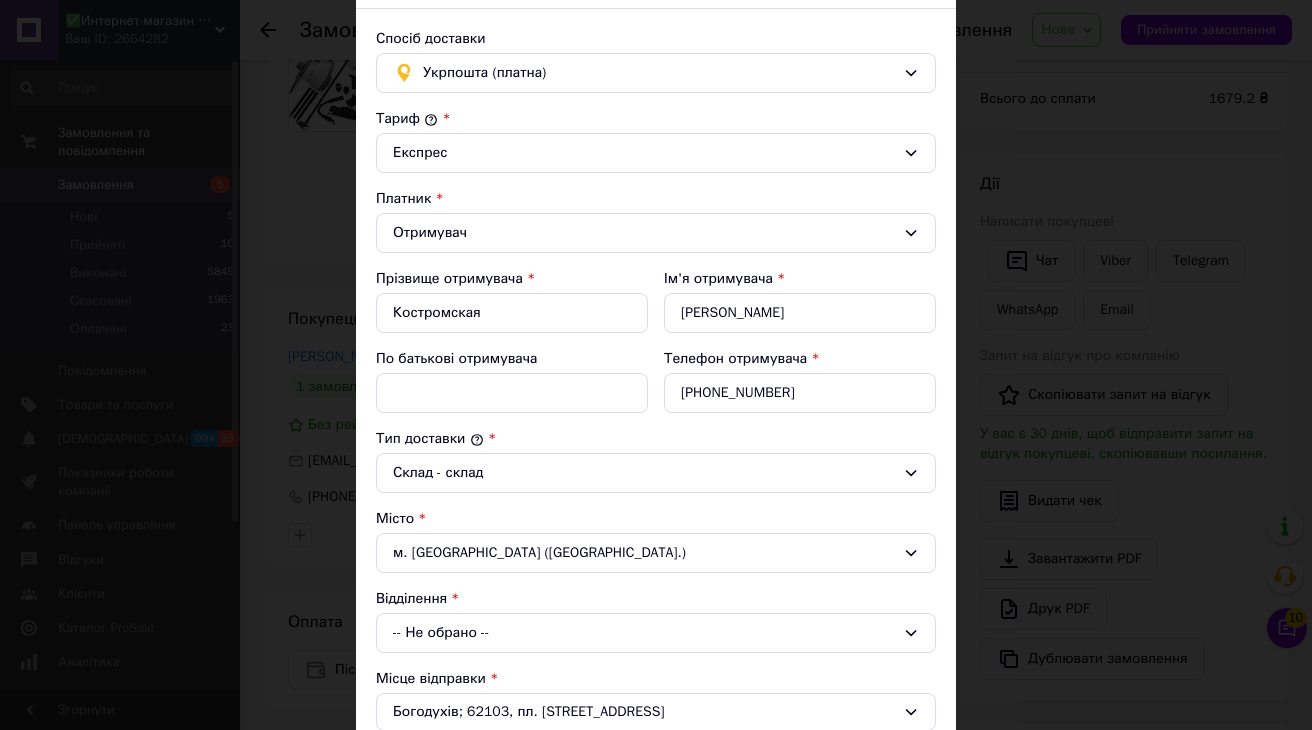 click on "-- Не обрано --" at bounding box center (656, 633) 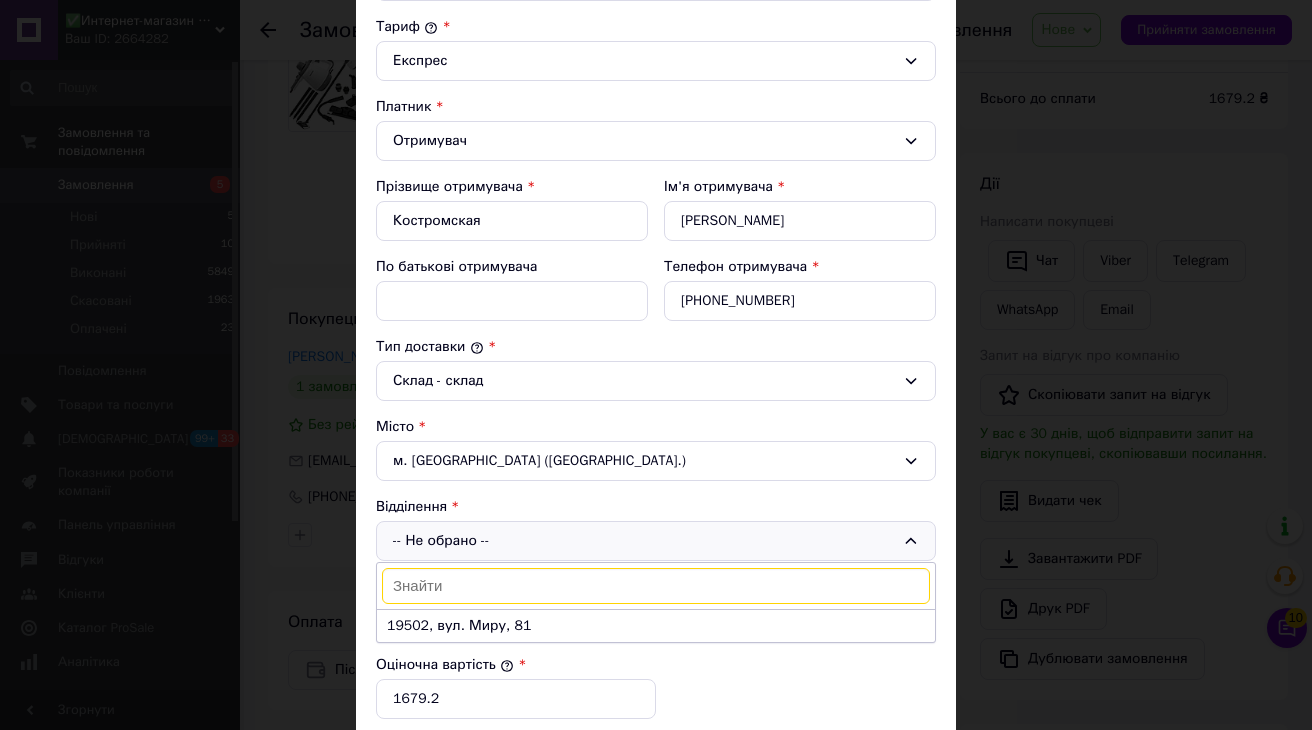 scroll, scrollTop: 217, scrollLeft: 0, axis: vertical 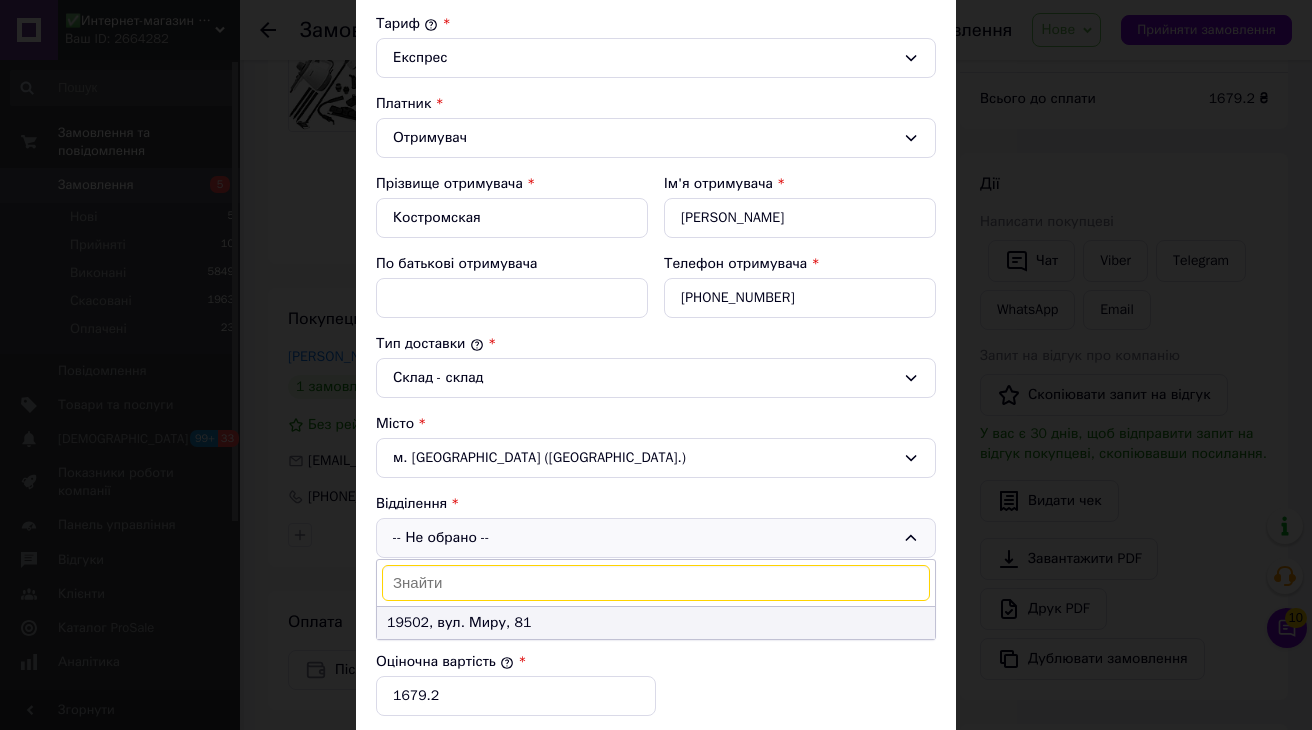 click on "19502, вул. Миру, 81" at bounding box center [656, 623] 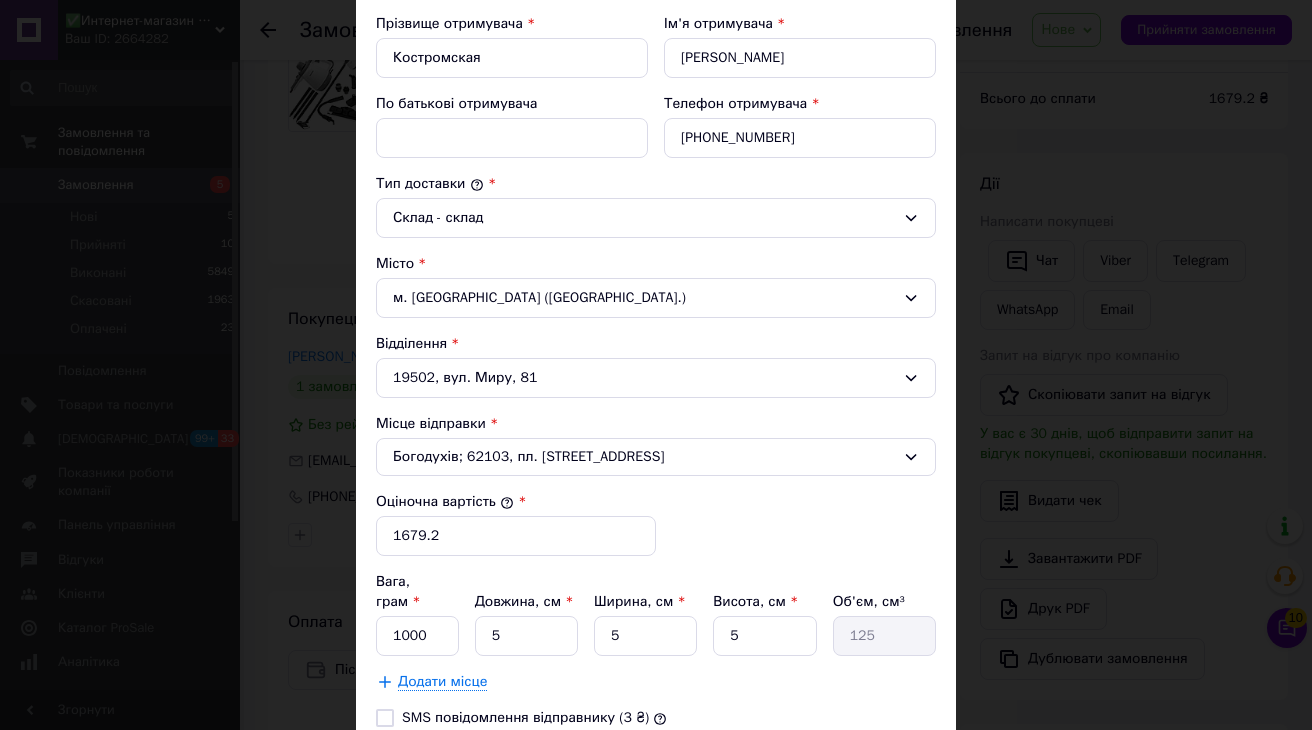scroll, scrollTop: 389, scrollLeft: 0, axis: vertical 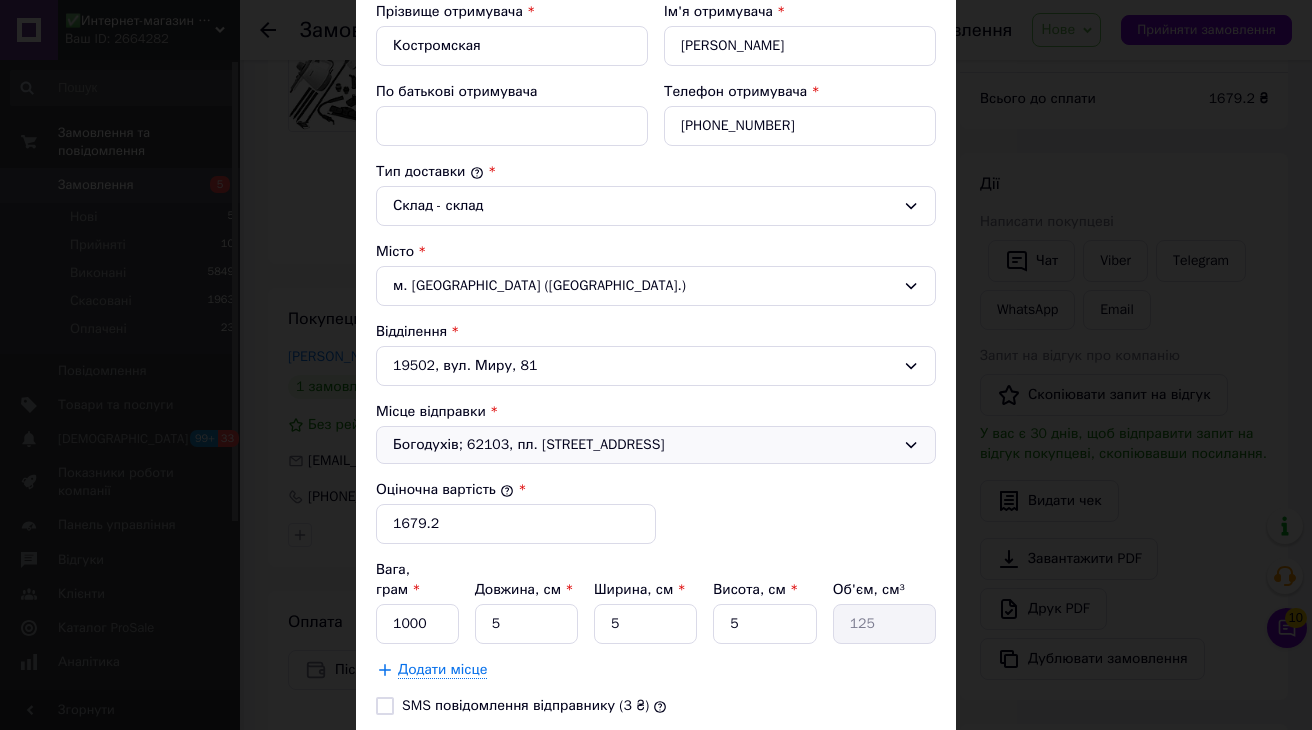 click on "Богодухів; 62103, пл. [STREET_ADDRESS]" at bounding box center (644, 445) 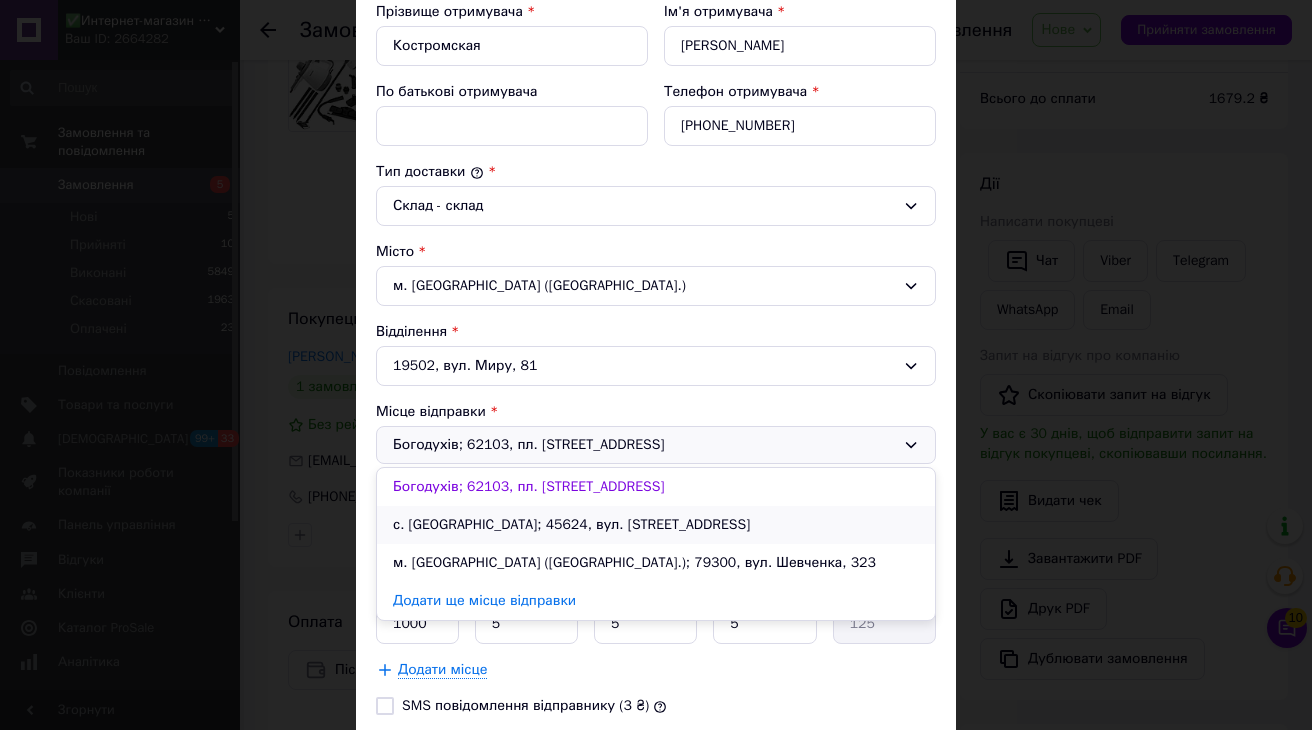click on "с. [GEOGRAPHIC_DATA]; 45624, вул. [STREET_ADDRESS]" at bounding box center (656, 525) 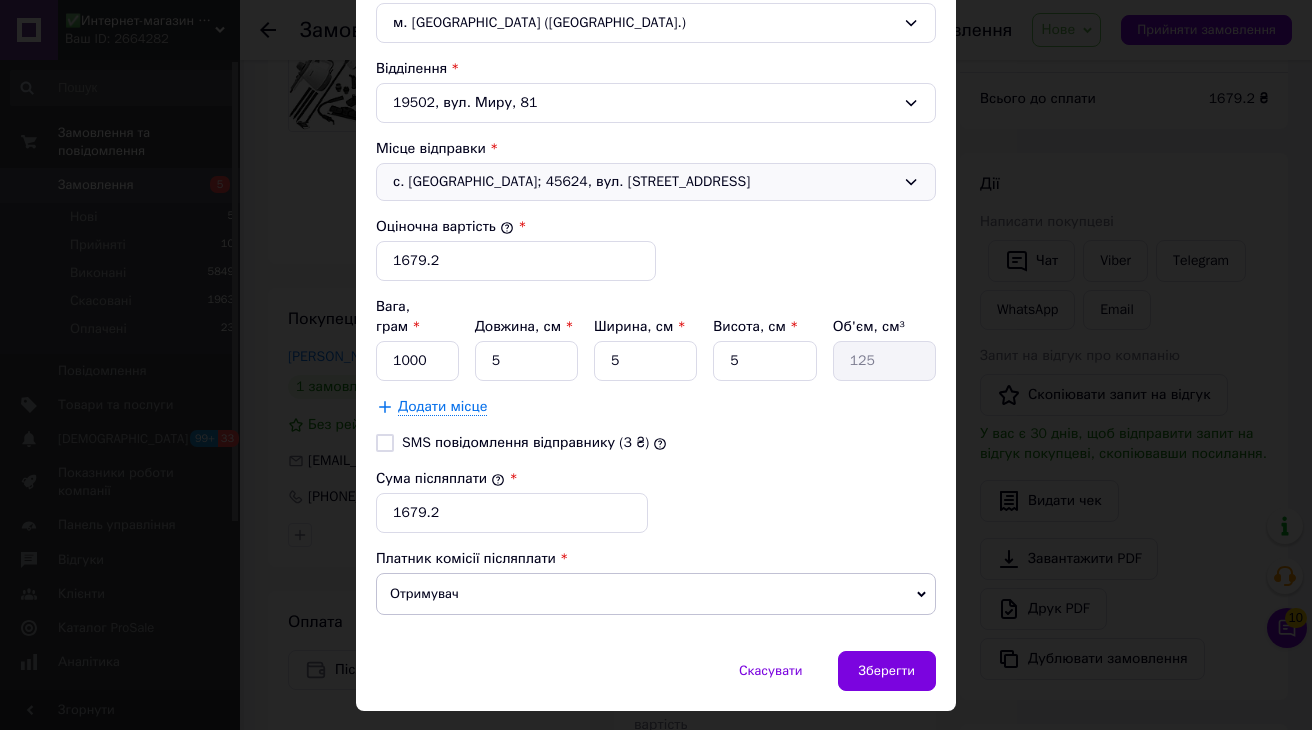 scroll, scrollTop: 666, scrollLeft: 0, axis: vertical 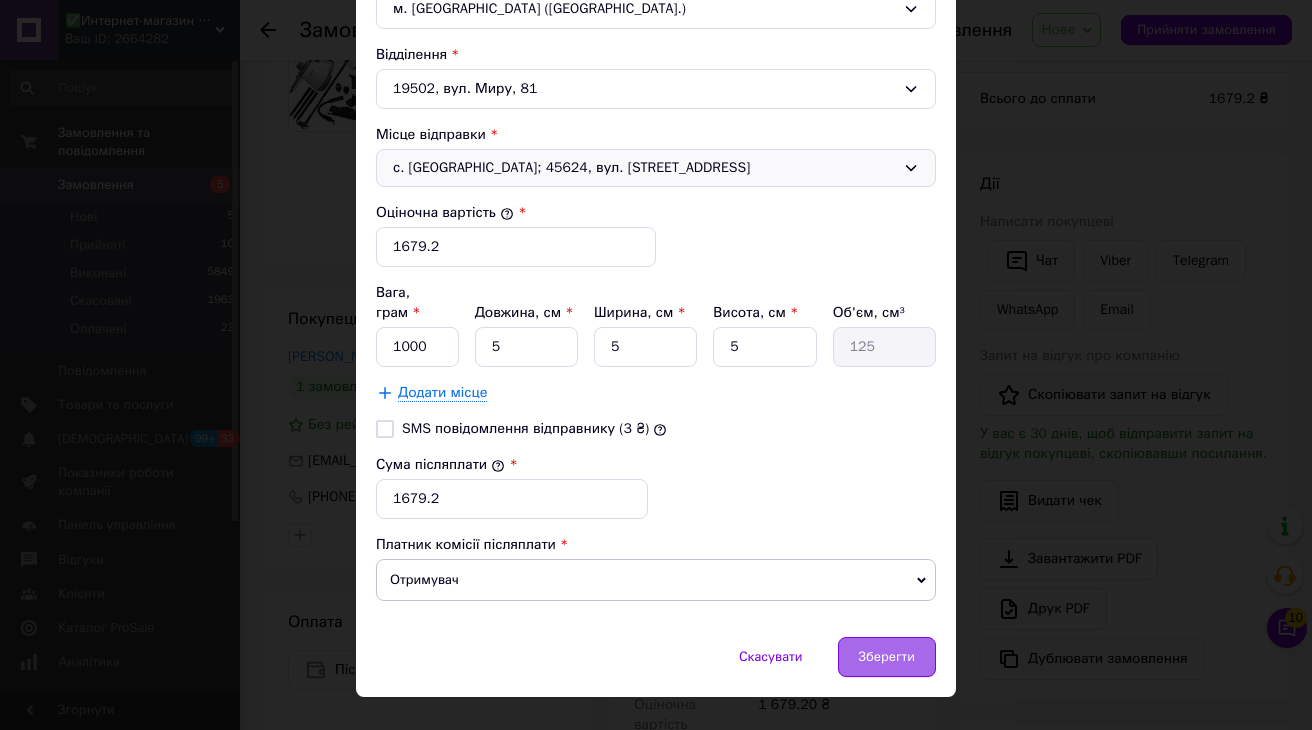 click on "Зберегти" at bounding box center [887, 657] 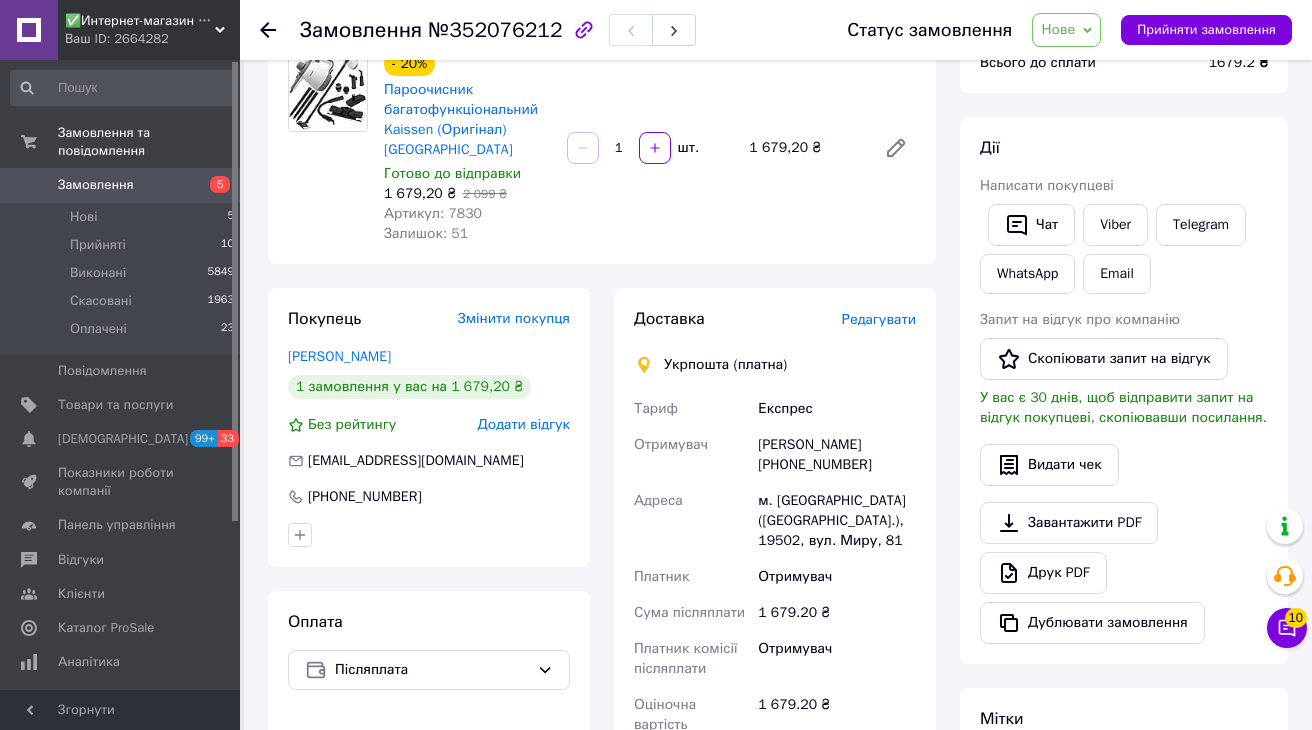 click on "5" at bounding box center [212, 185] 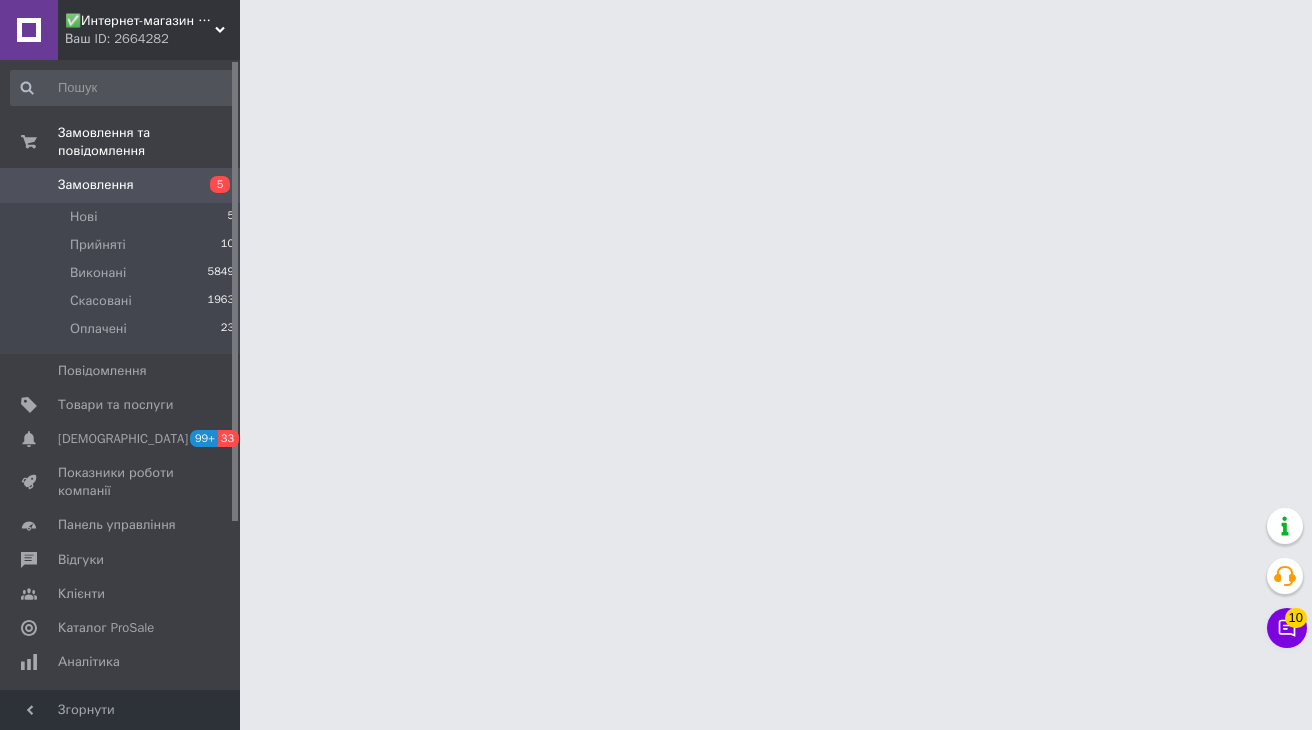 scroll, scrollTop: 0, scrollLeft: 0, axis: both 